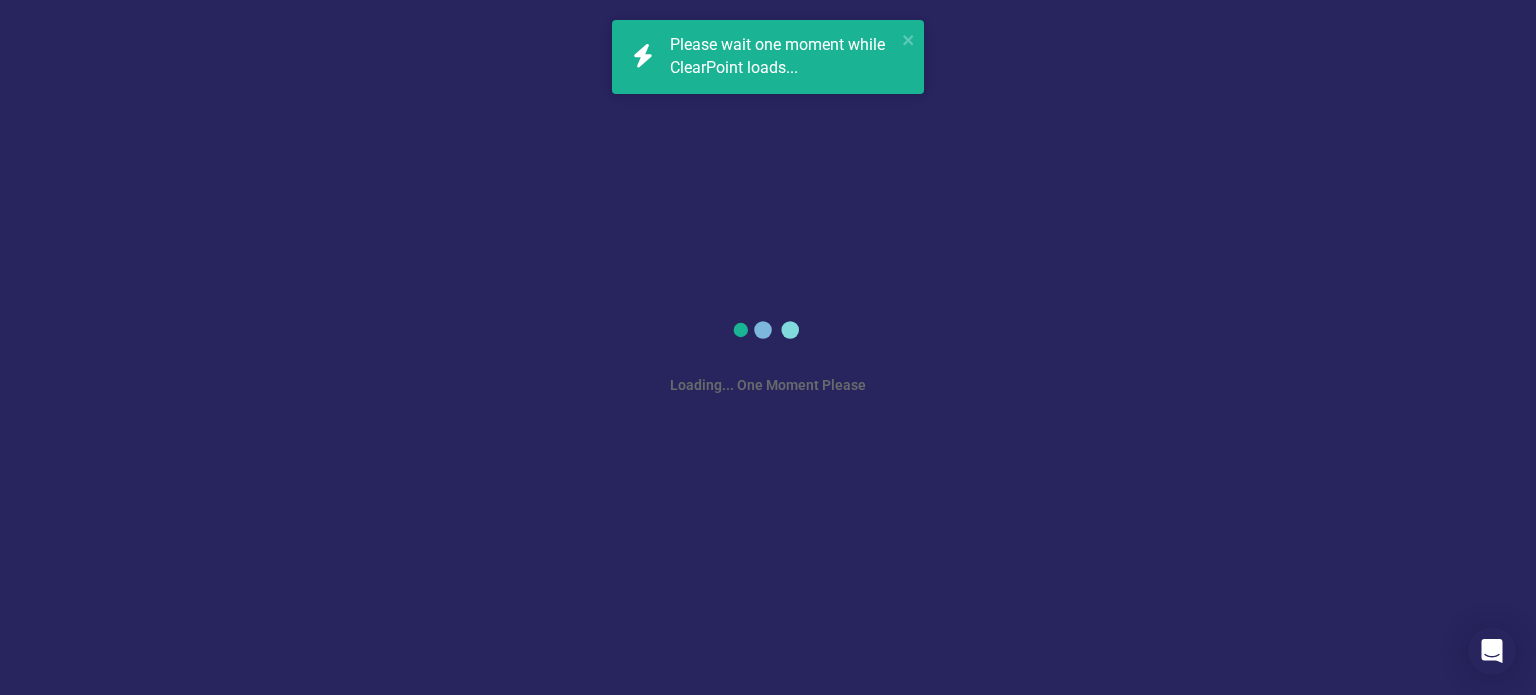 scroll, scrollTop: 0, scrollLeft: 0, axis: both 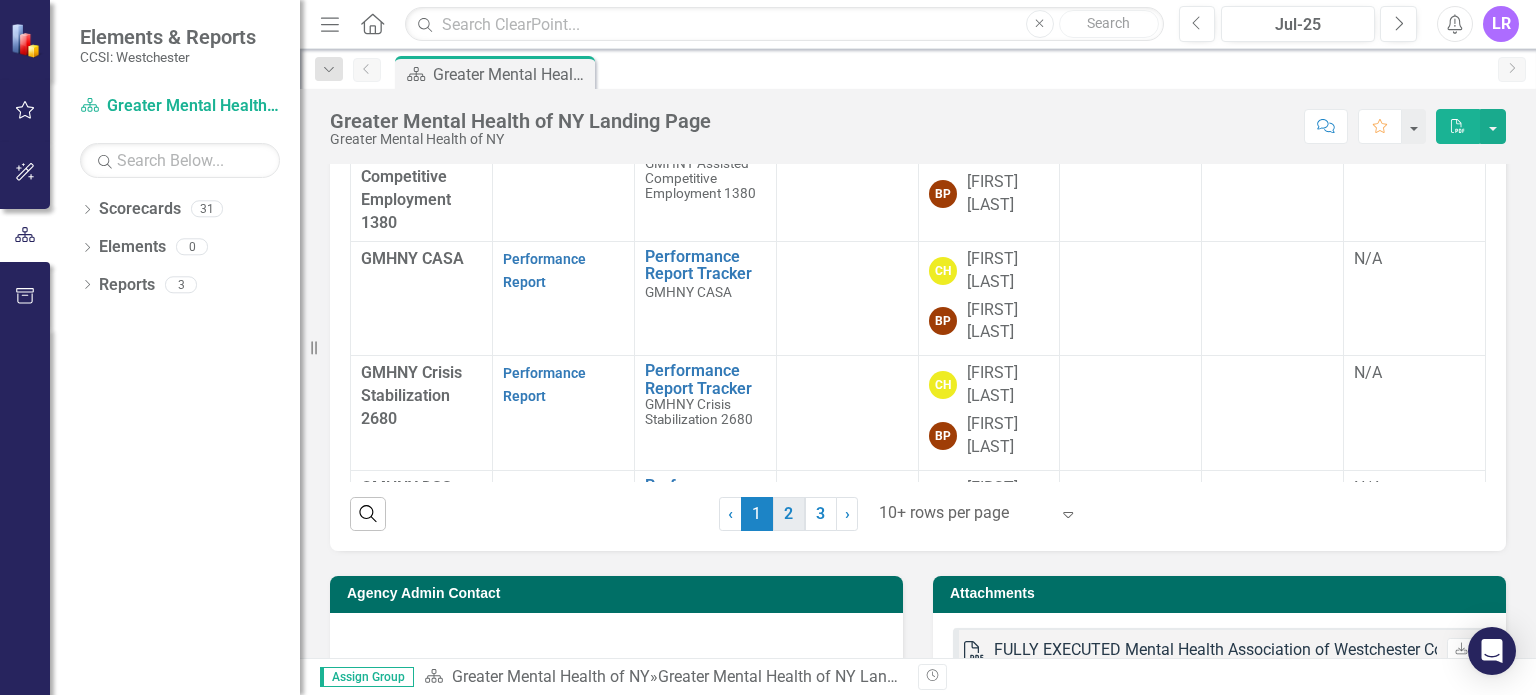 click on "2" at bounding box center (789, 514) 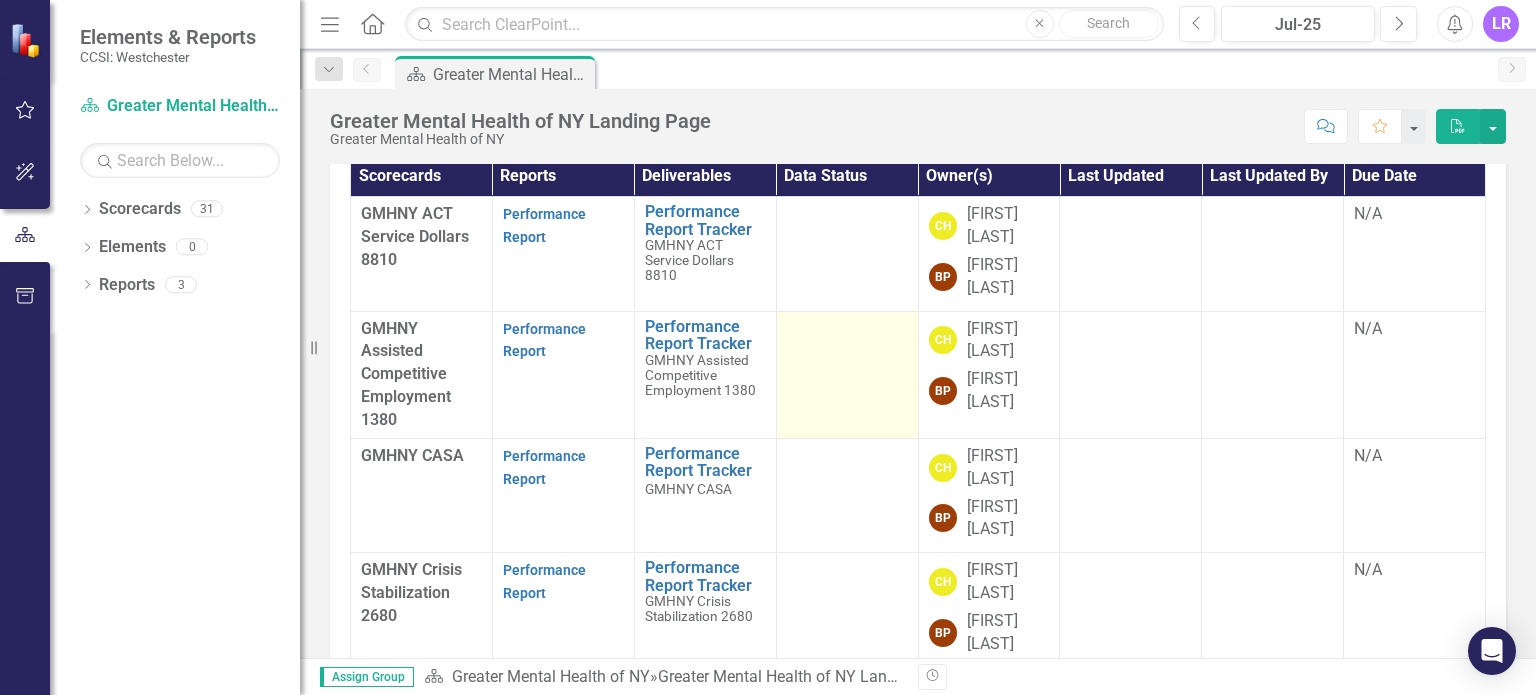 scroll, scrollTop: 600, scrollLeft: 0, axis: vertical 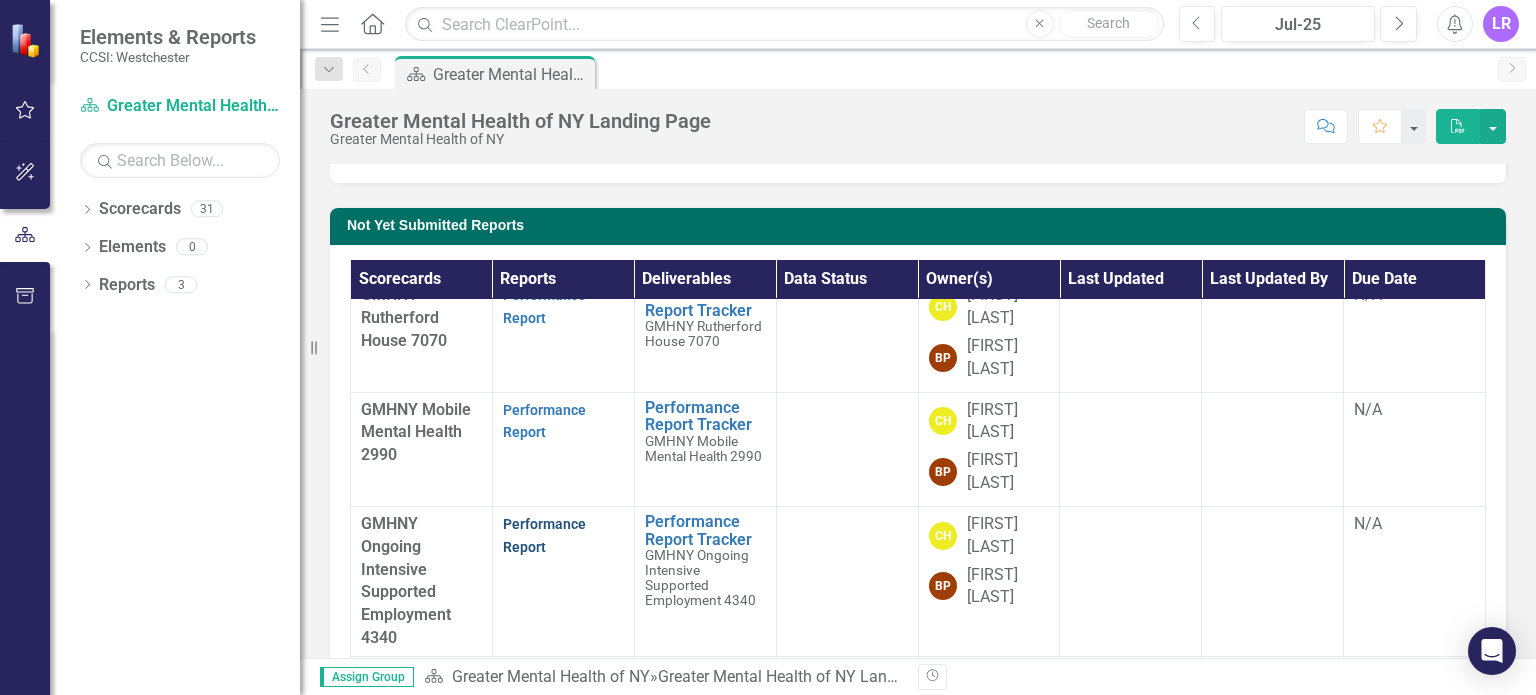 click on "Performance Report" at bounding box center (544, 535) 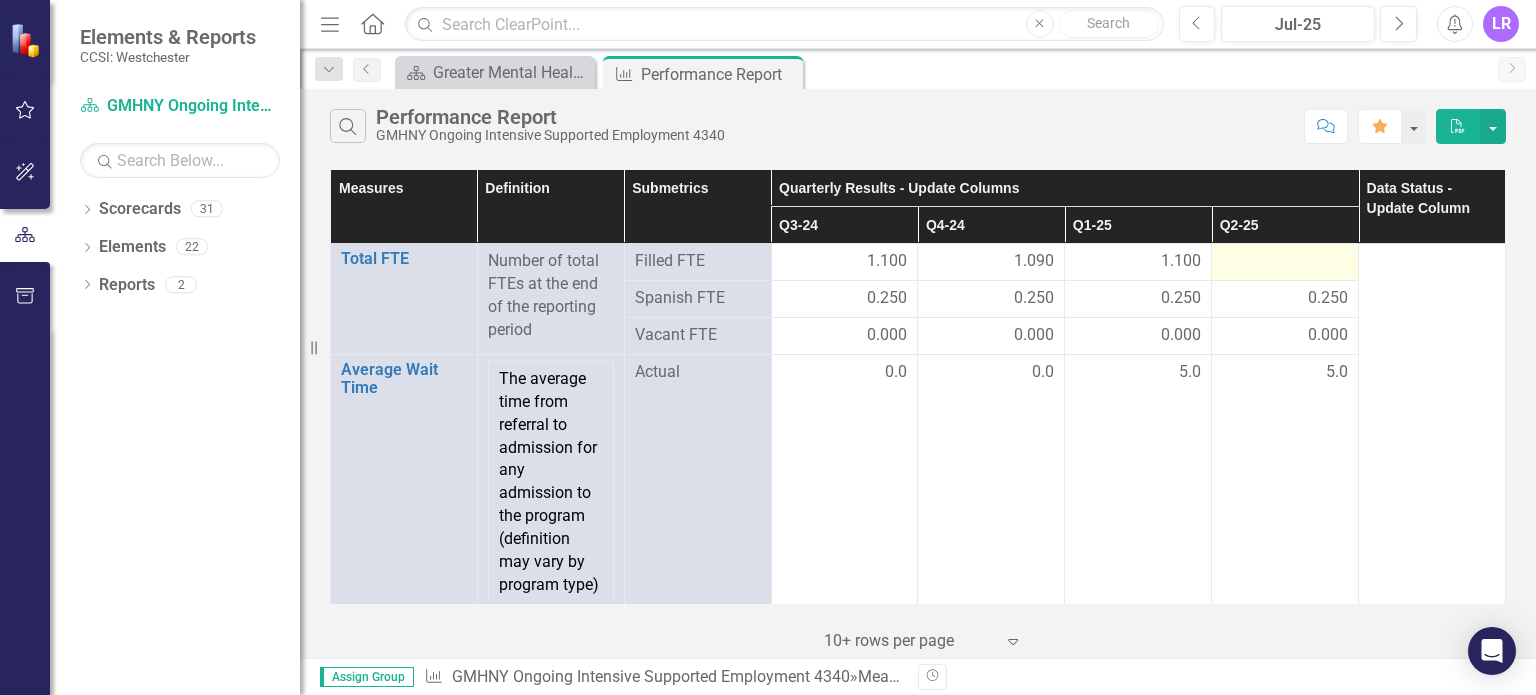 click at bounding box center (1285, 262) 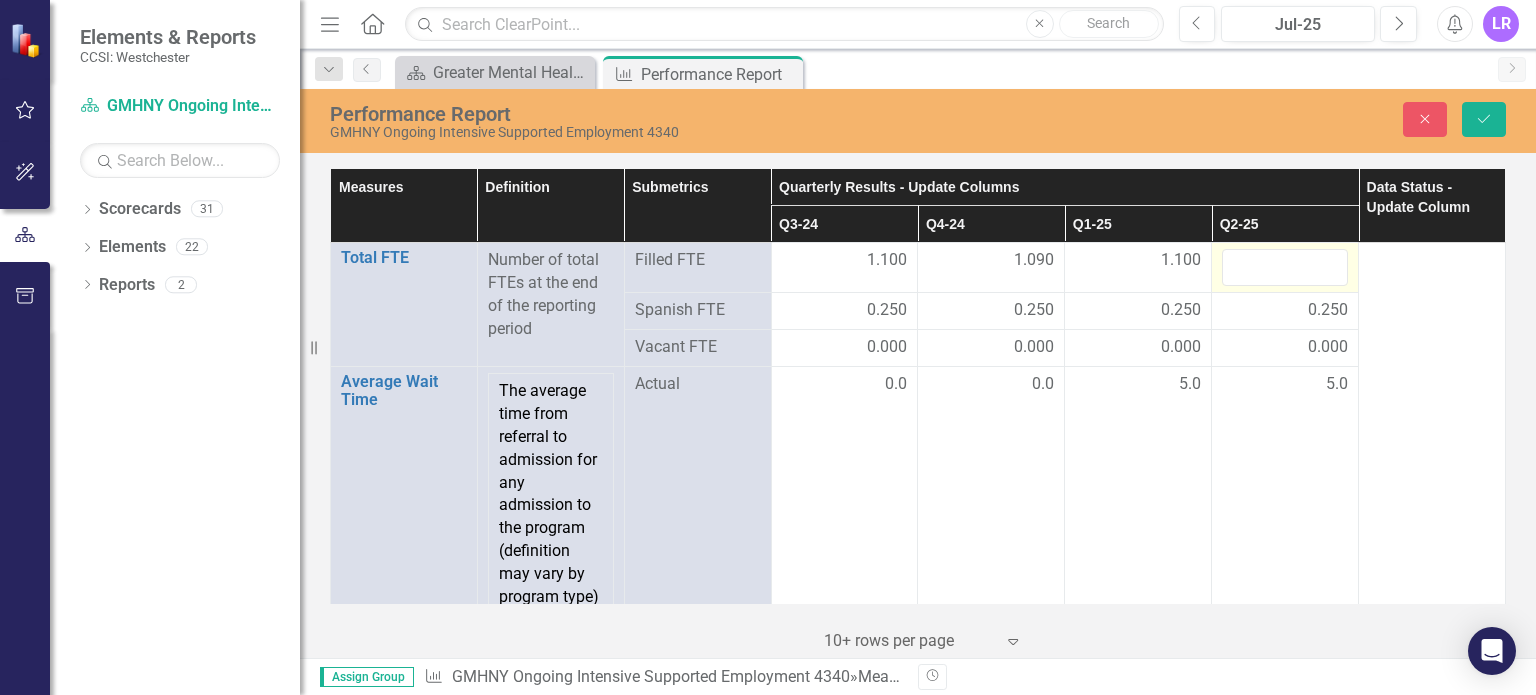 click at bounding box center [1285, 267] 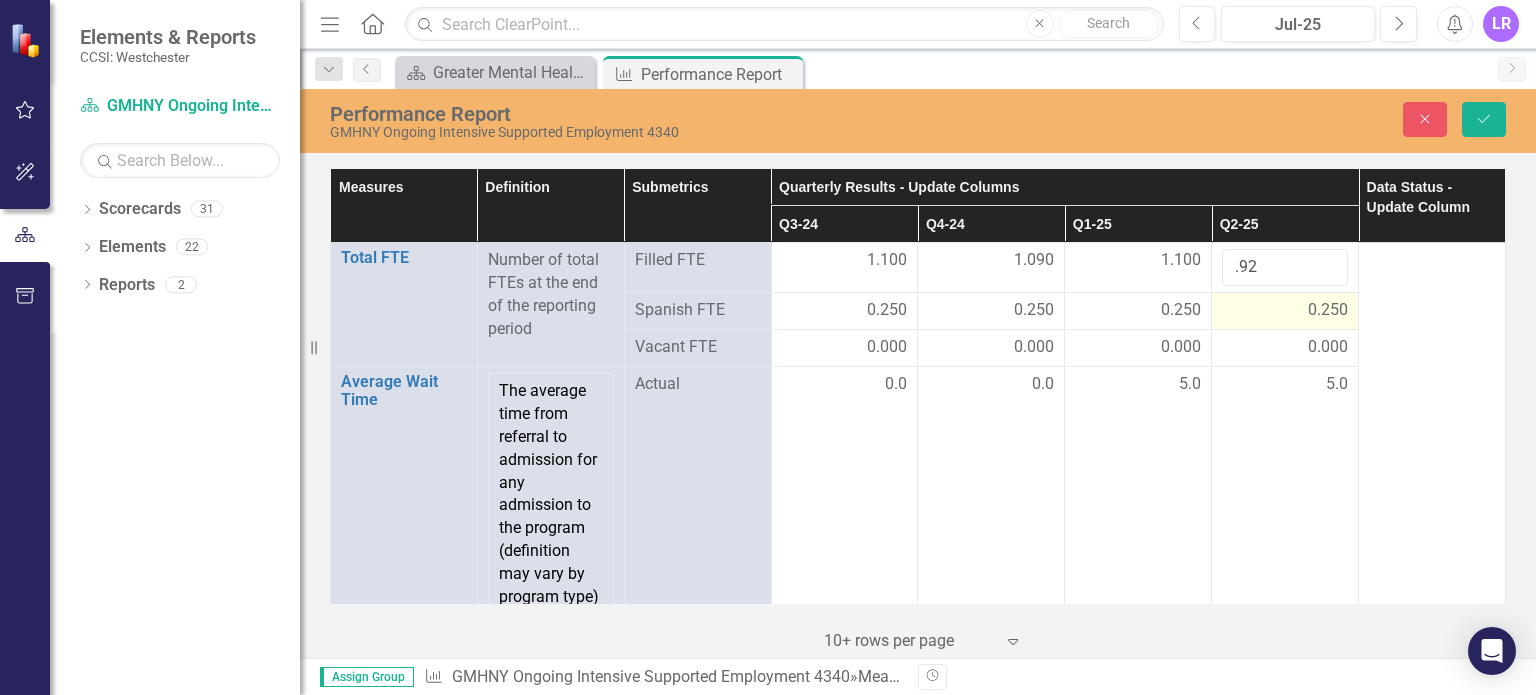 type on ".92" 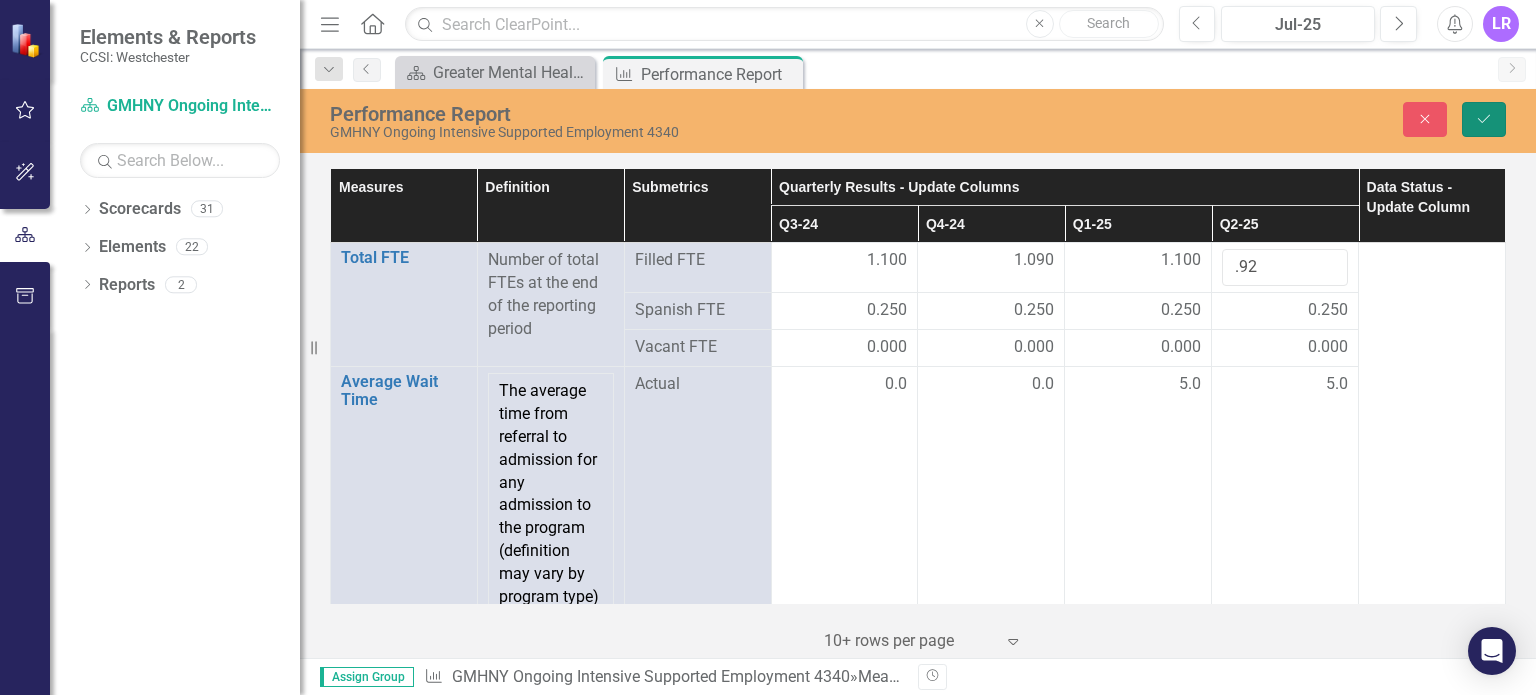 click on "Save" at bounding box center (1484, 119) 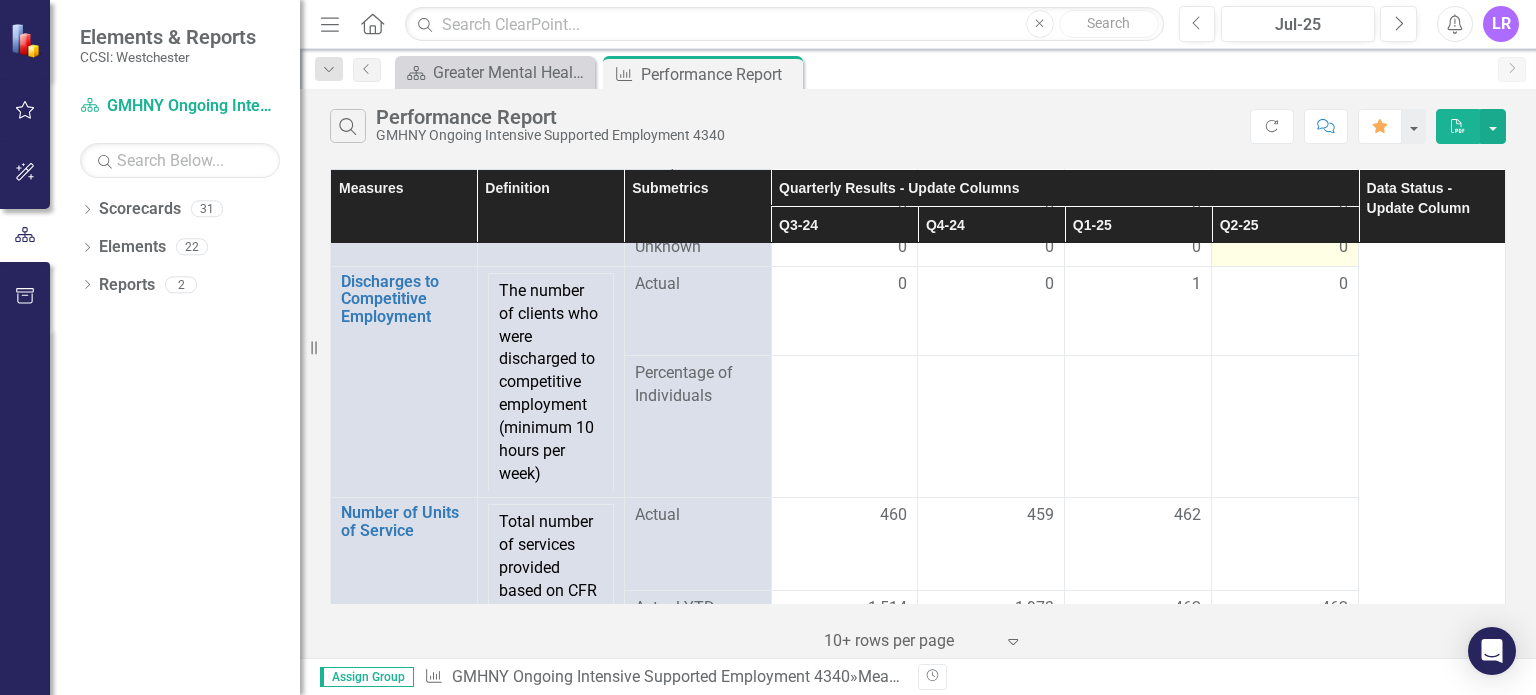 scroll, scrollTop: 3400, scrollLeft: 0, axis: vertical 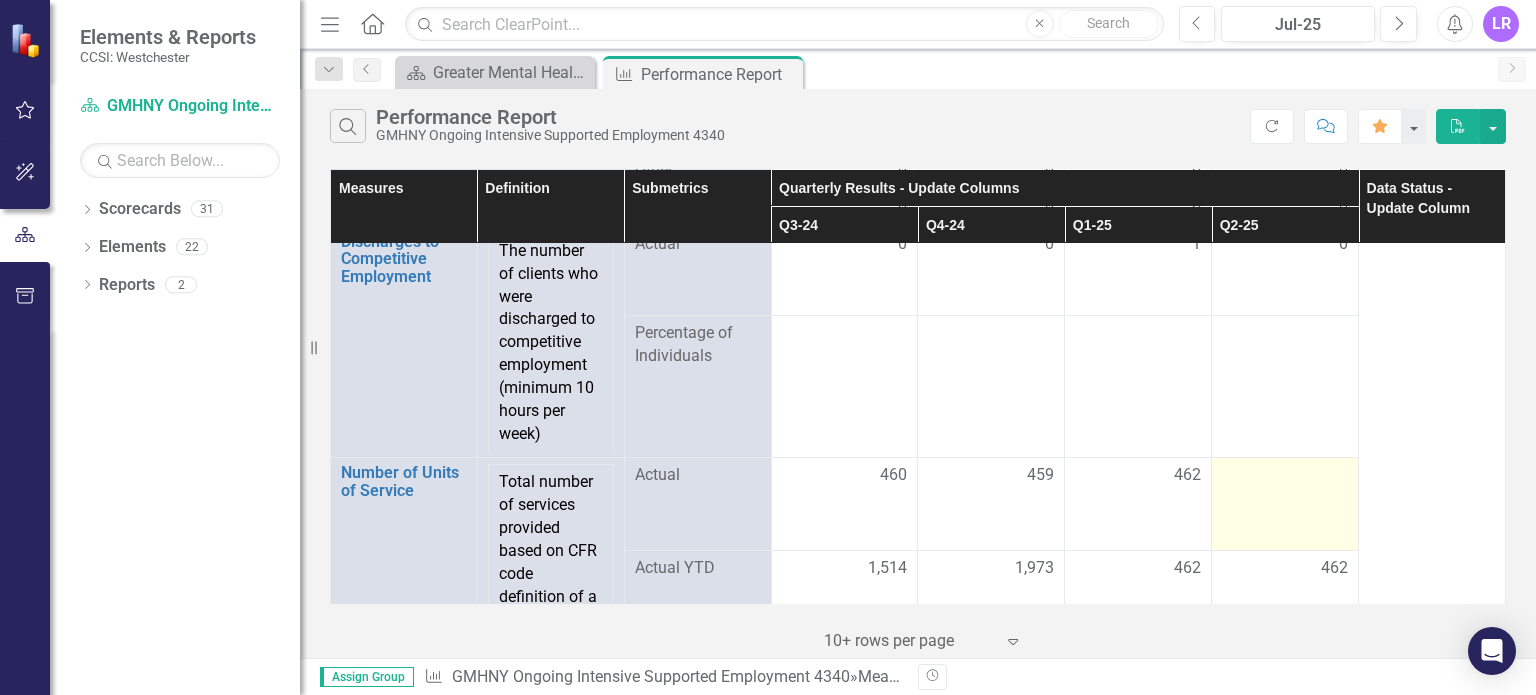 click at bounding box center (1285, 504) 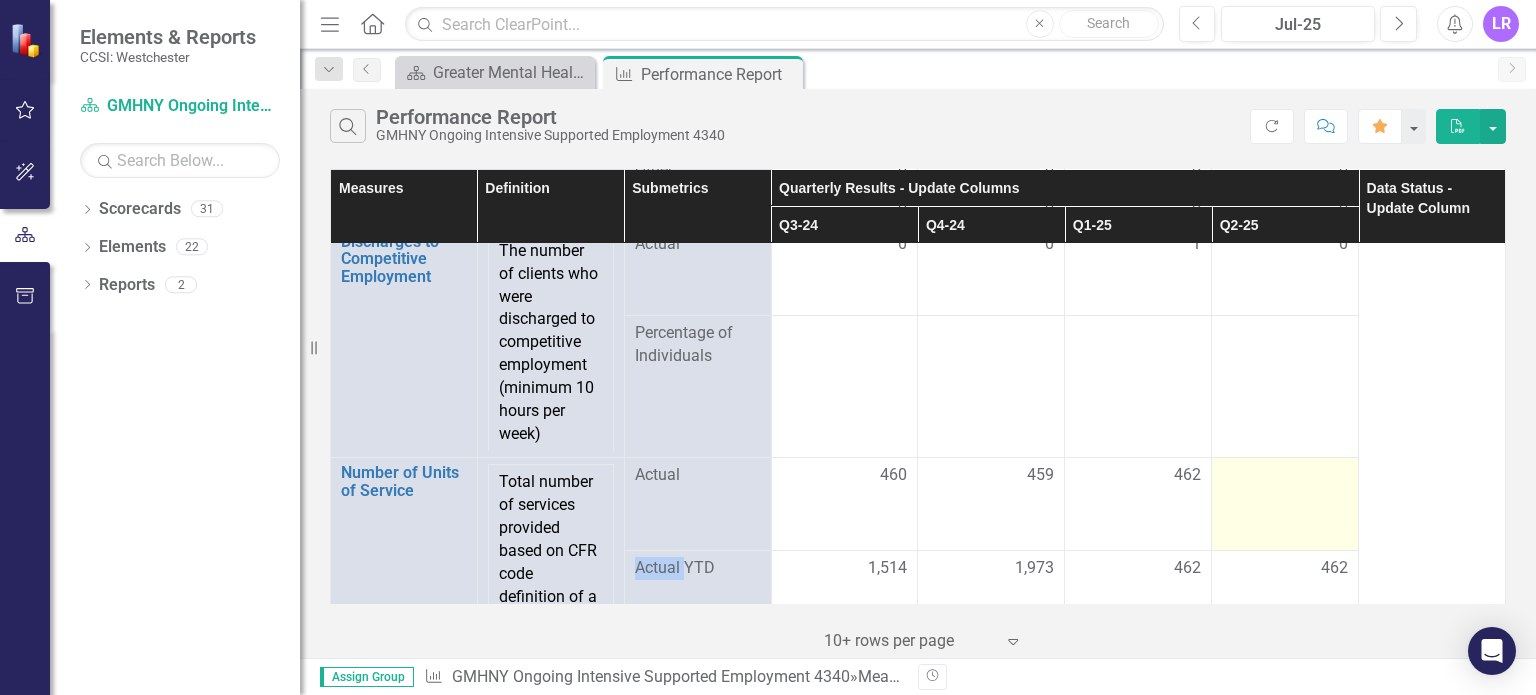 click at bounding box center [1285, 504] 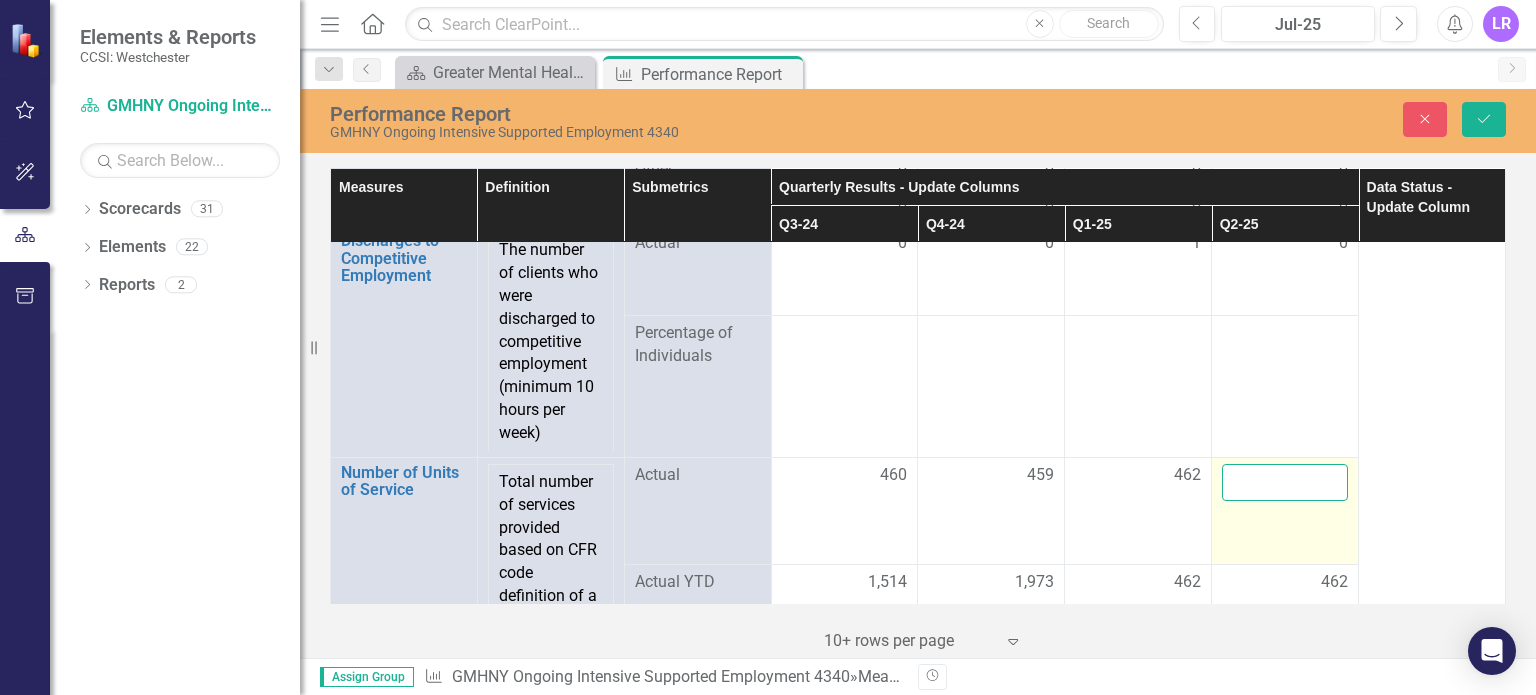 click at bounding box center [1285, 482] 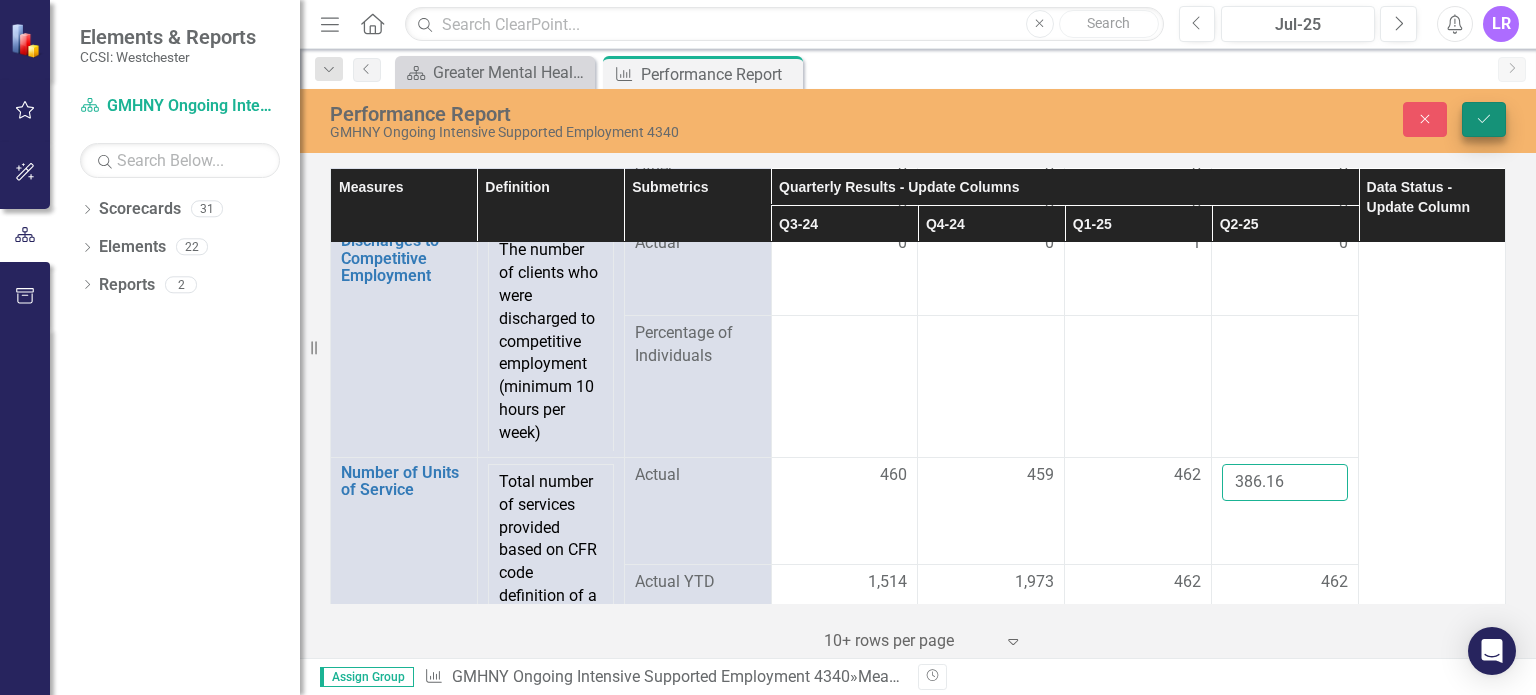 type on "386.16" 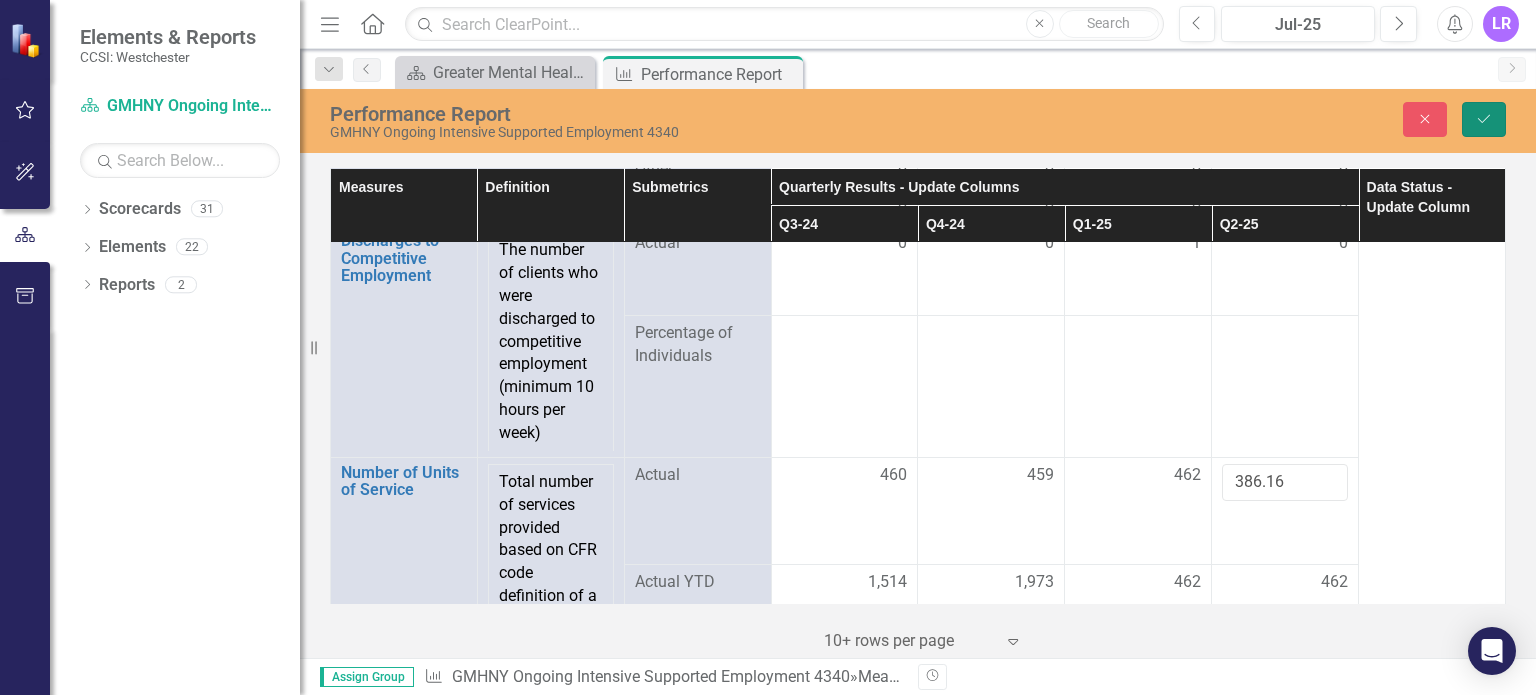 click on "Save" 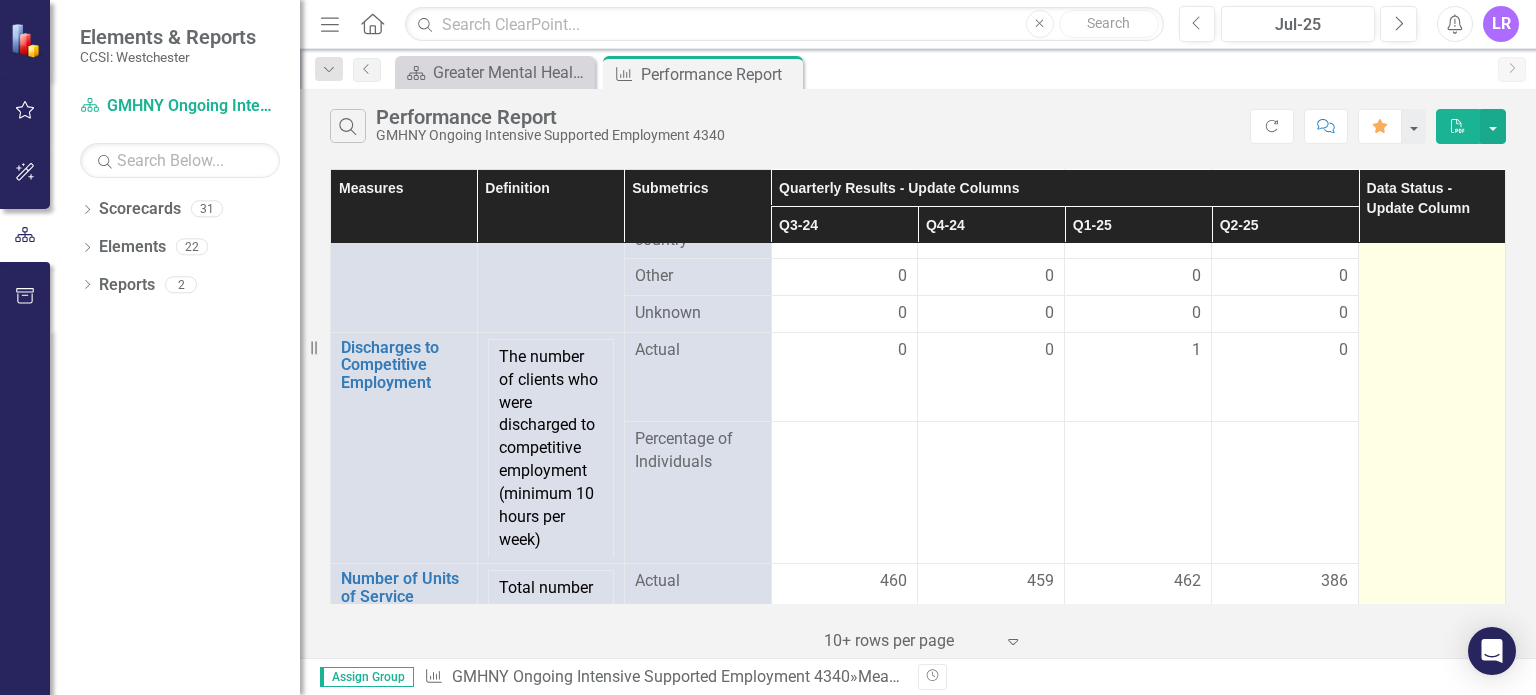scroll, scrollTop: 3208, scrollLeft: 0, axis: vertical 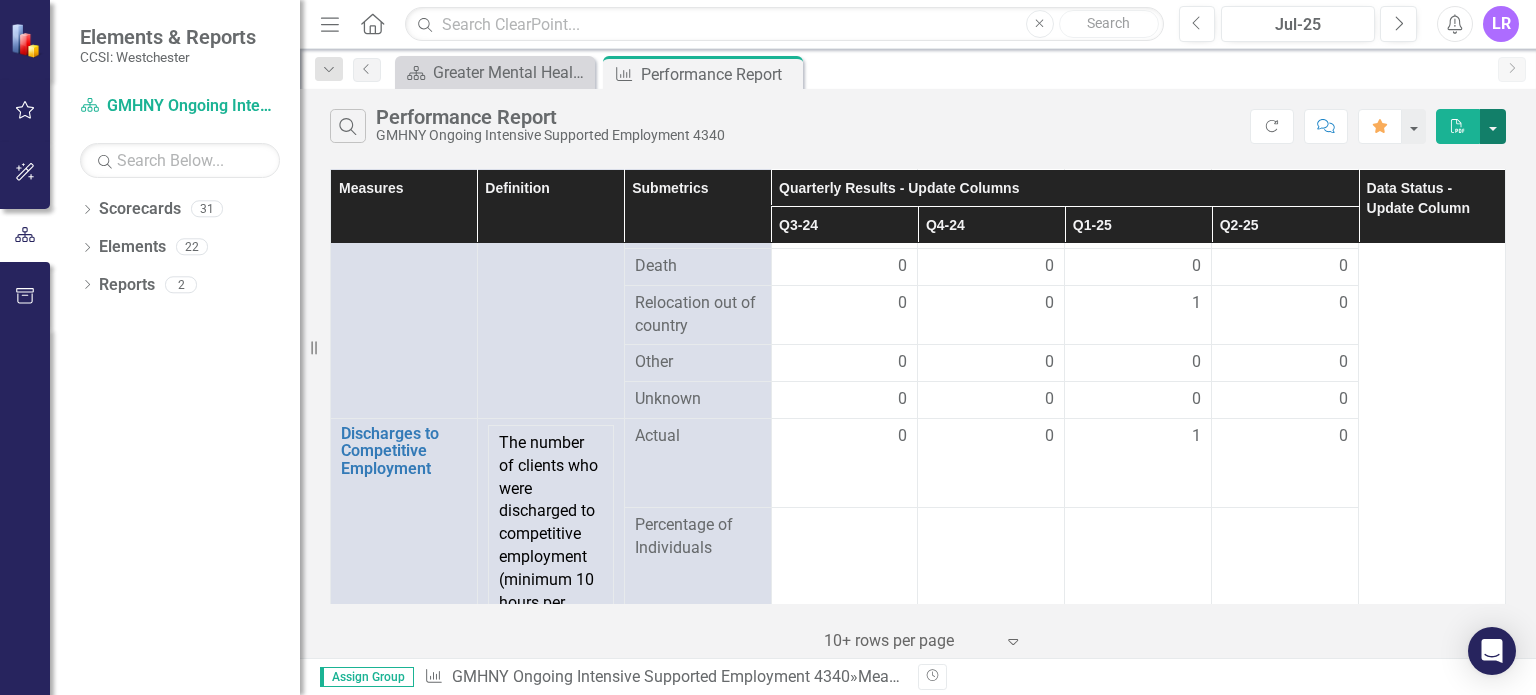 click at bounding box center (1493, 126) 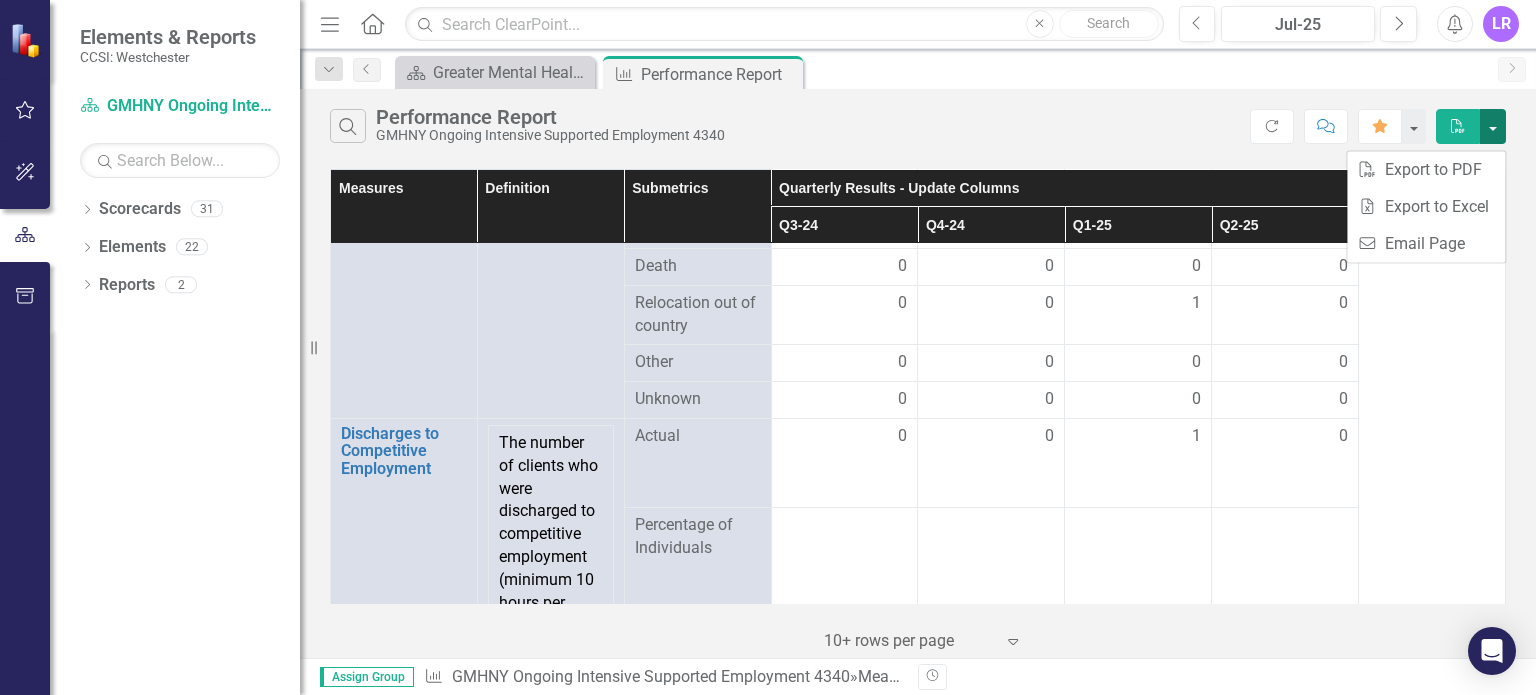 click at bounding box center (1493, 126) 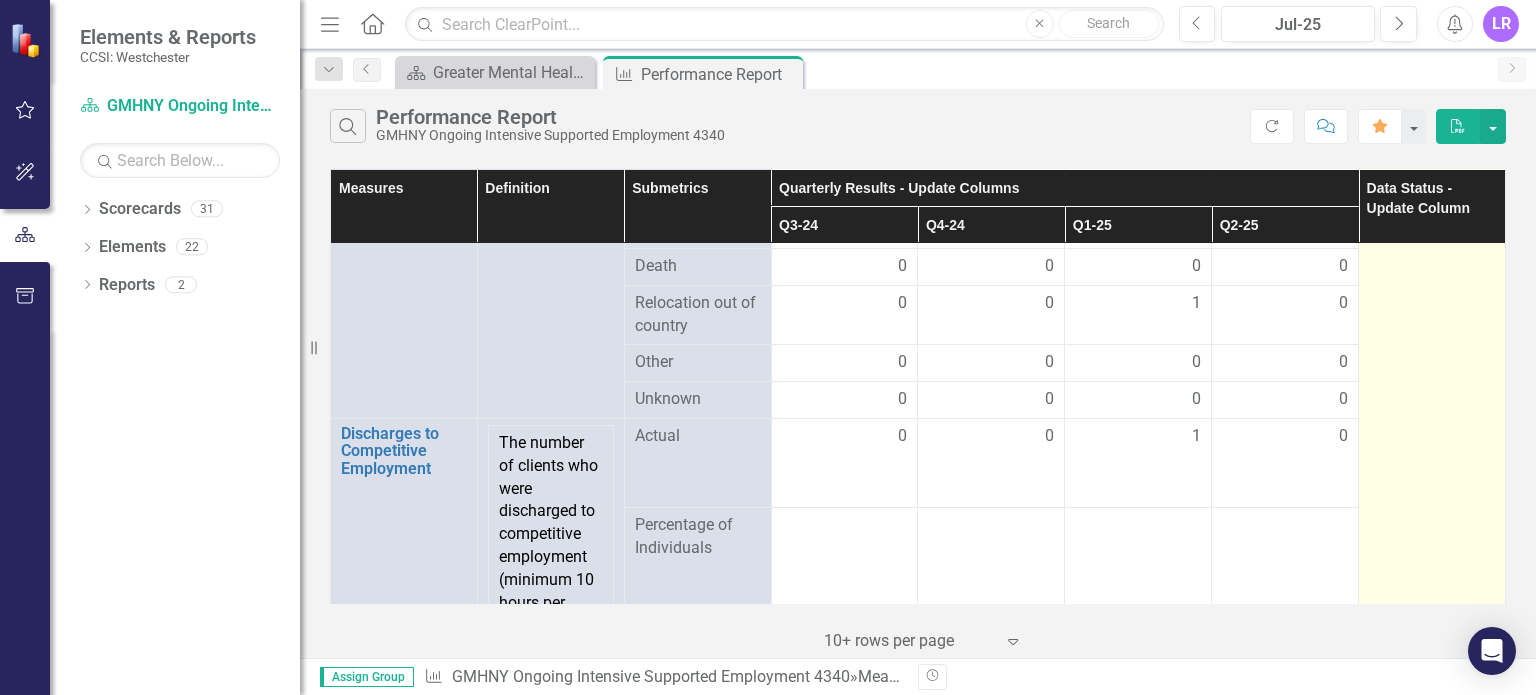 click at bounding box center (1432, -883) 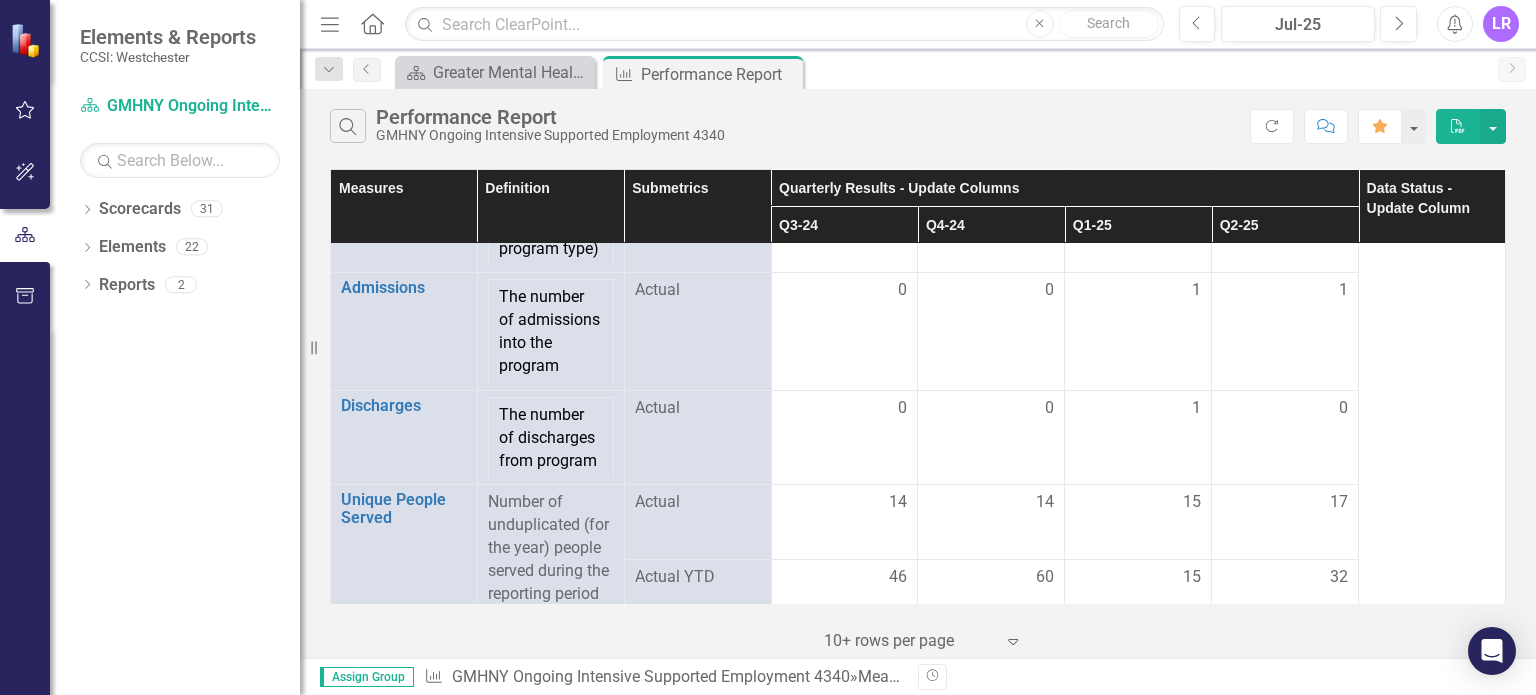 scroll, scrollTop: 0, scrollLeft: 0, axis: both 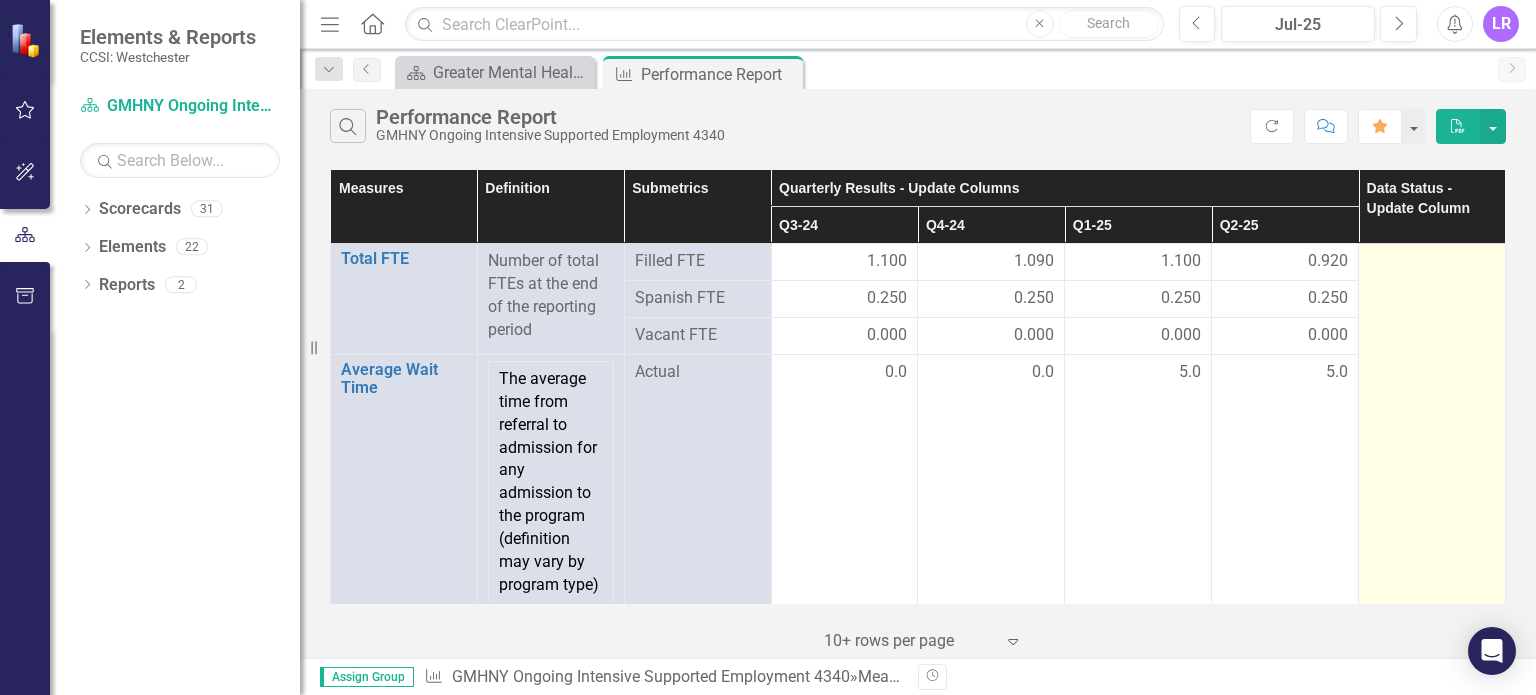 click at bounding box center (1432, 262) 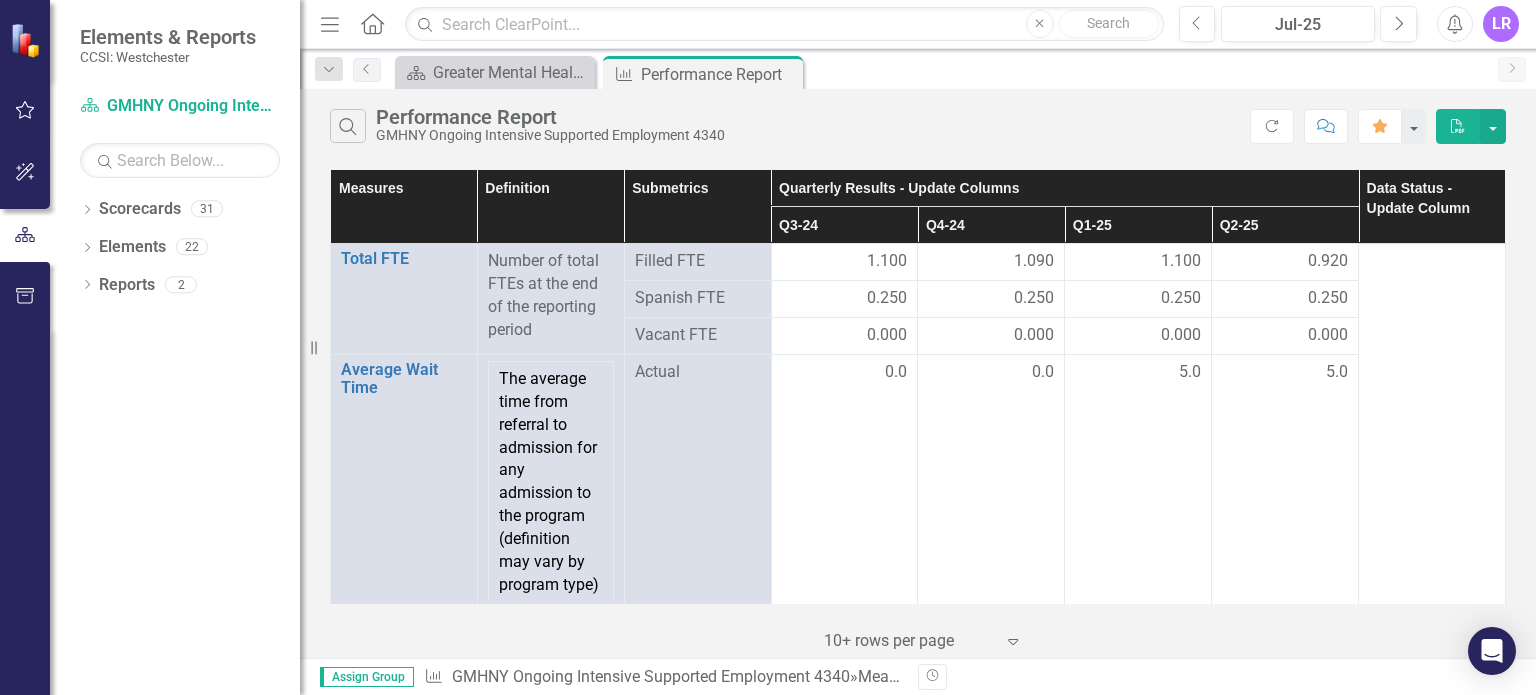 click on "Data Status - Update Column" at bounding box center (1432, 207) 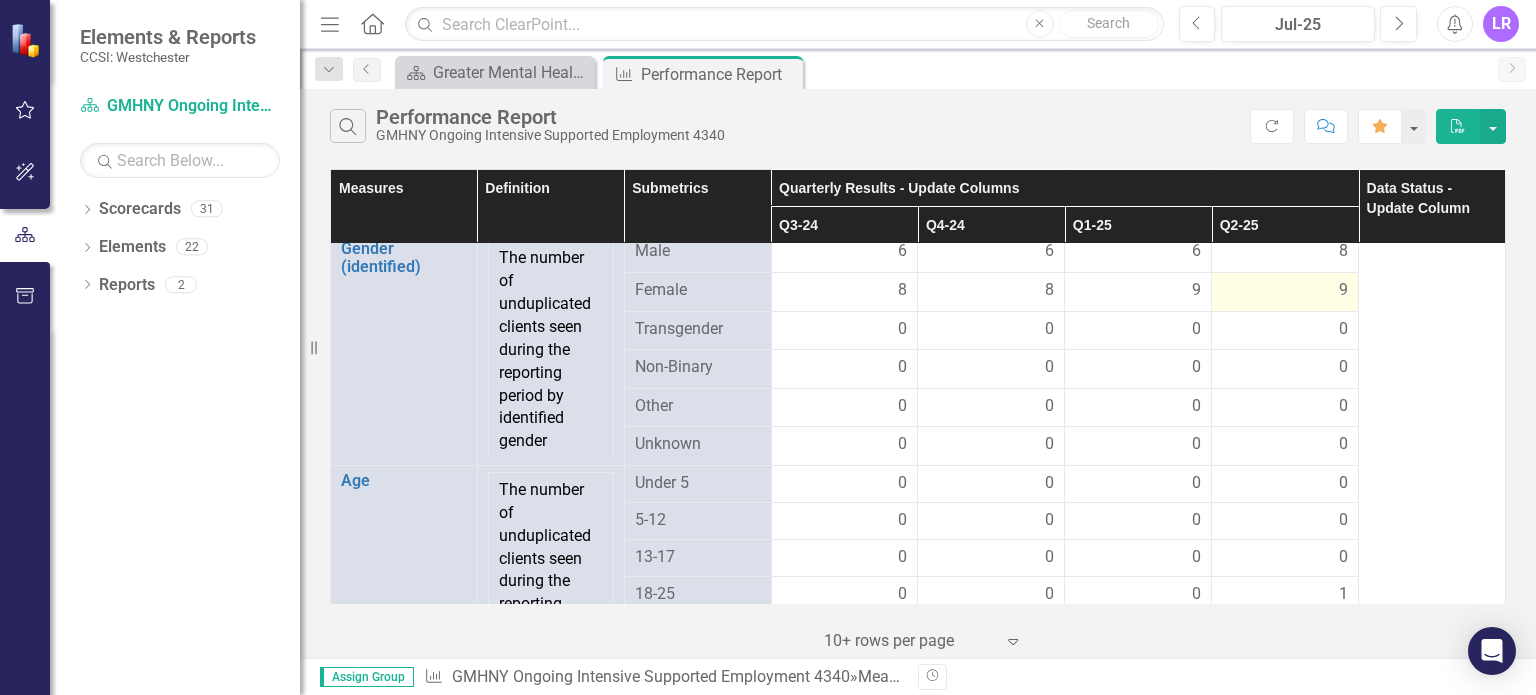 scroll, scrollTop: 1500, scrollLeft: 0, axis: vertical 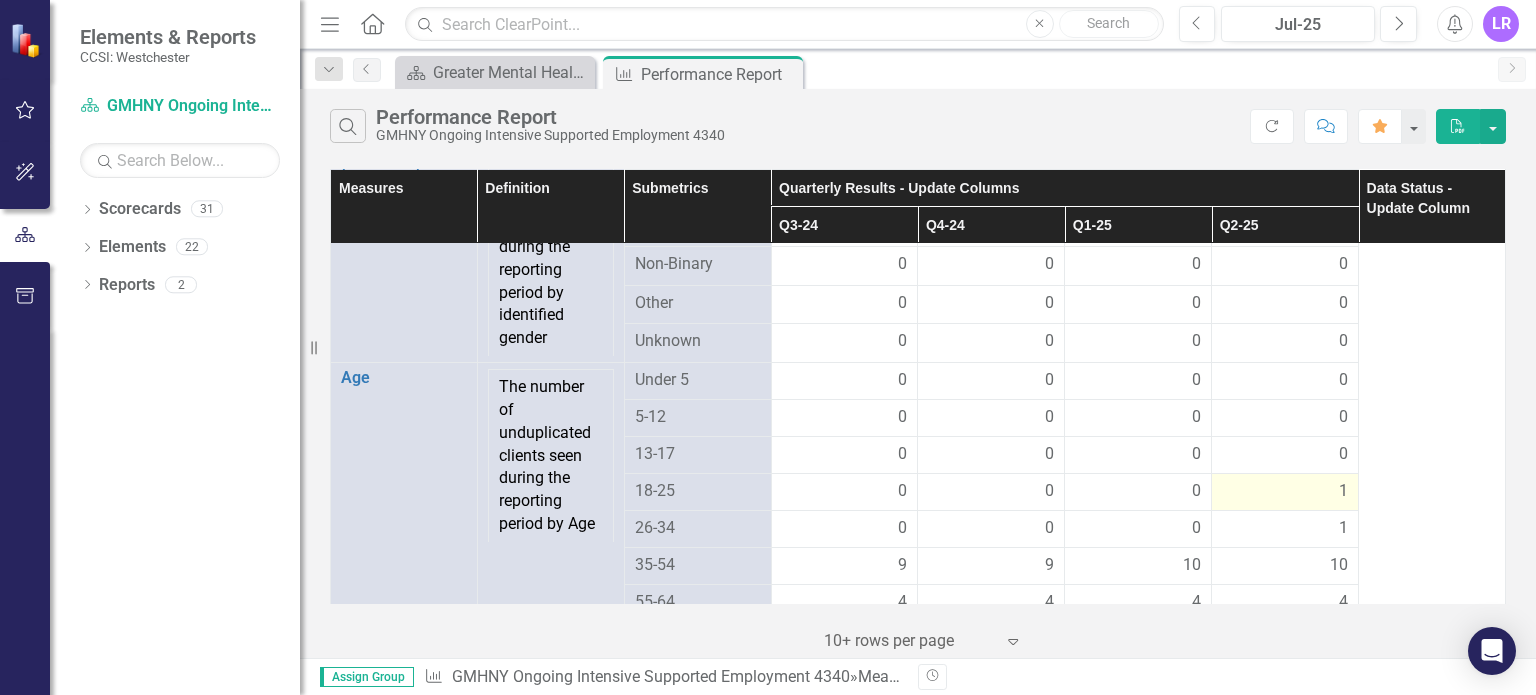 click on "1" at bounding box center [1285, 491] 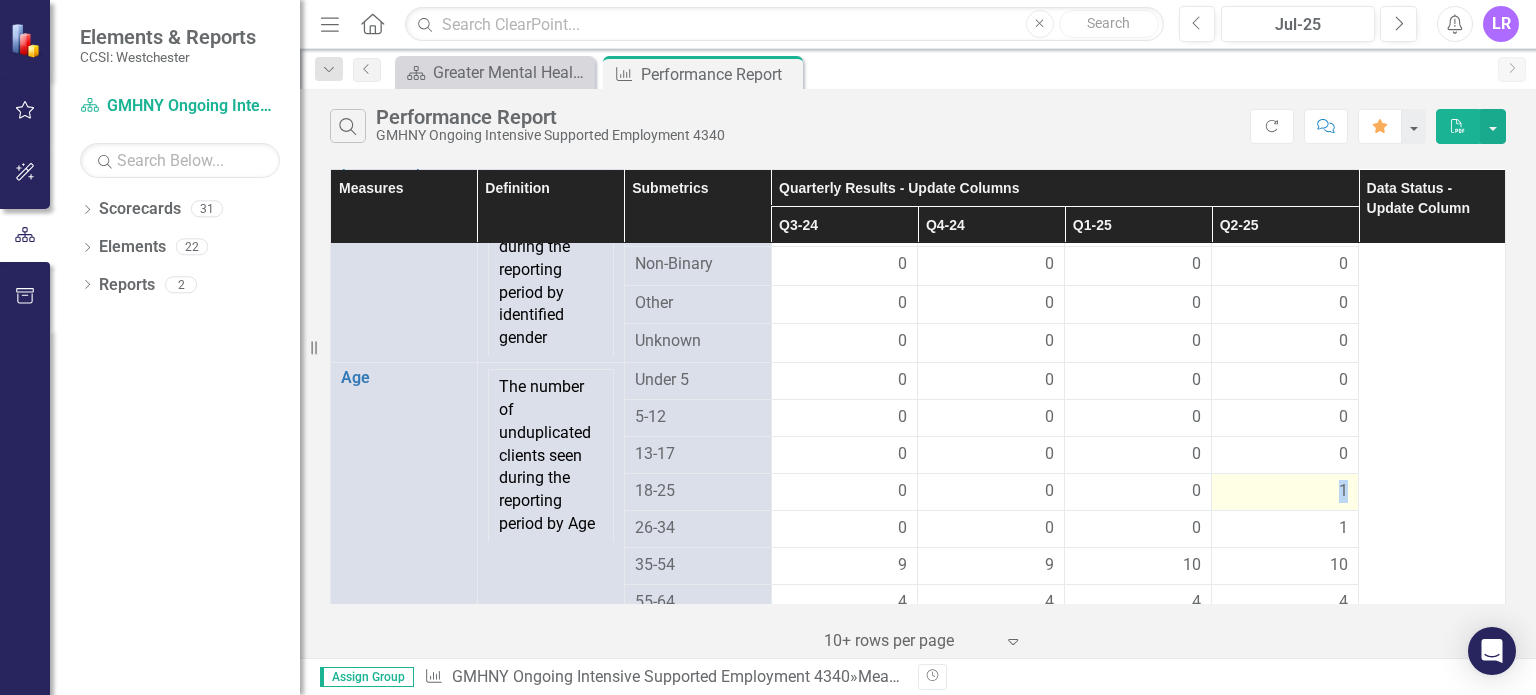 click on "1" at bounding box center (1285, 491) 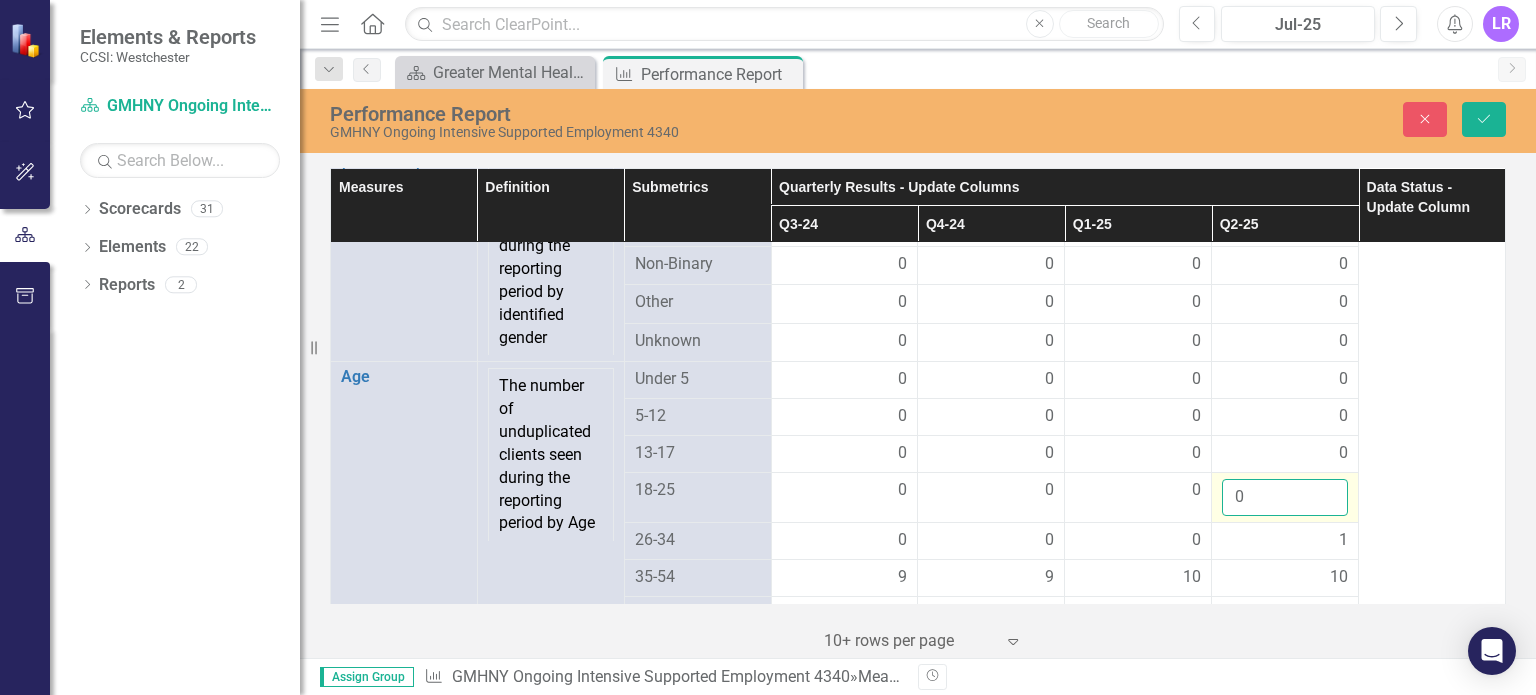 click on "0" at bounding box center (1285, 497) 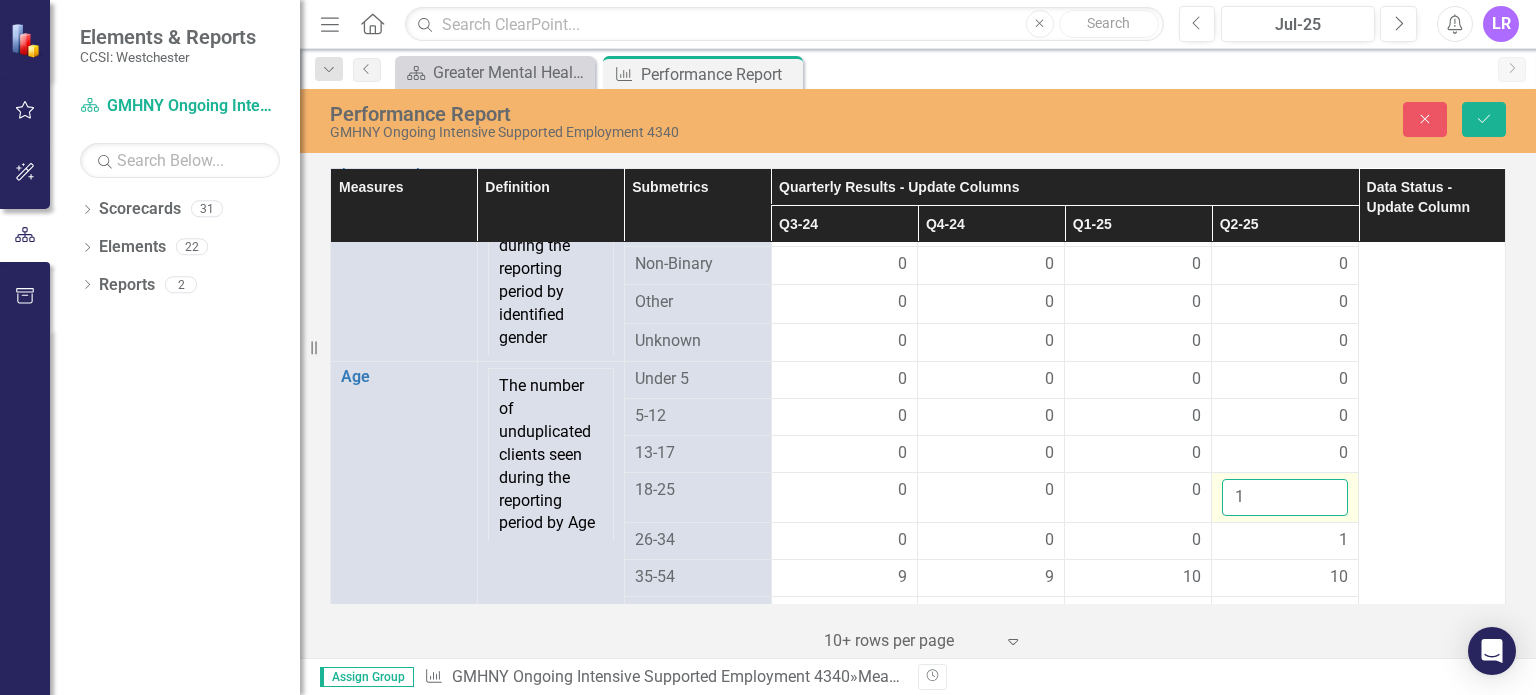 type on "1" 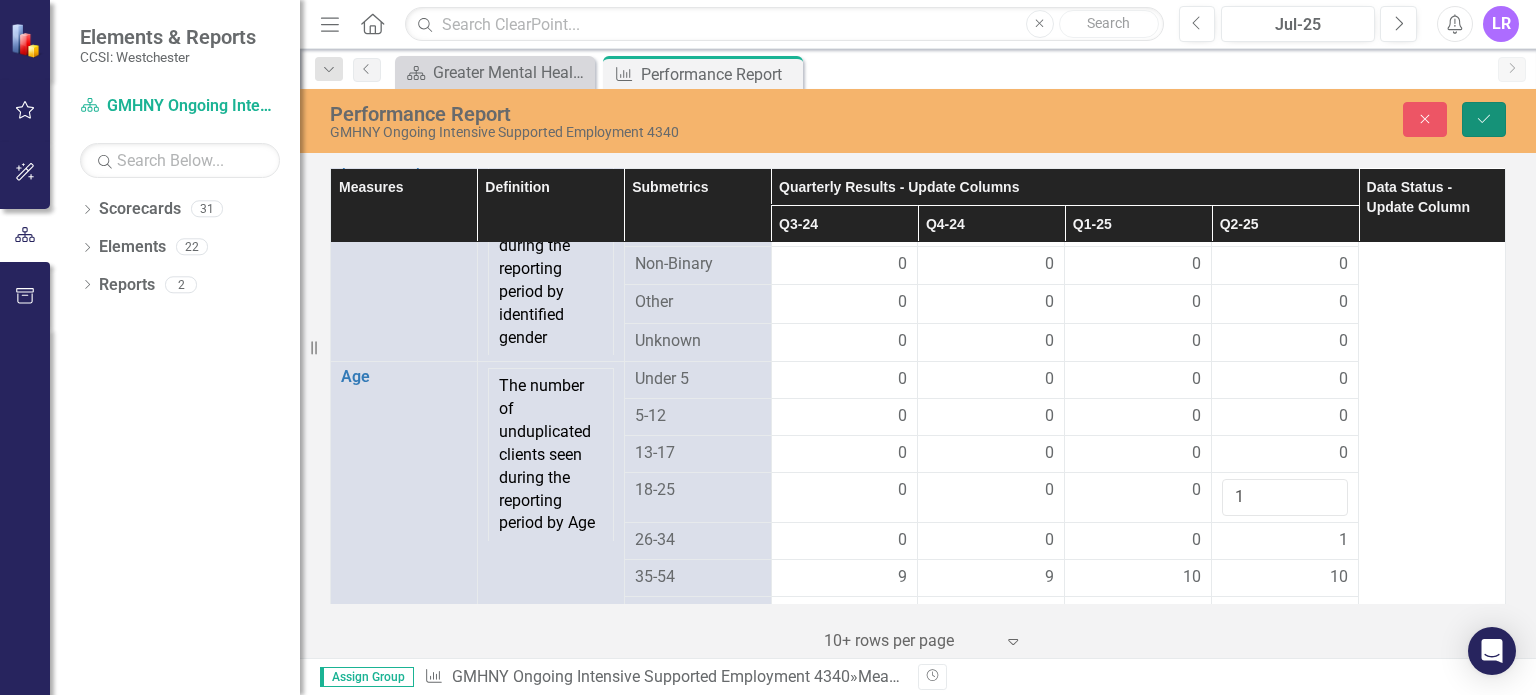 click on "Save" 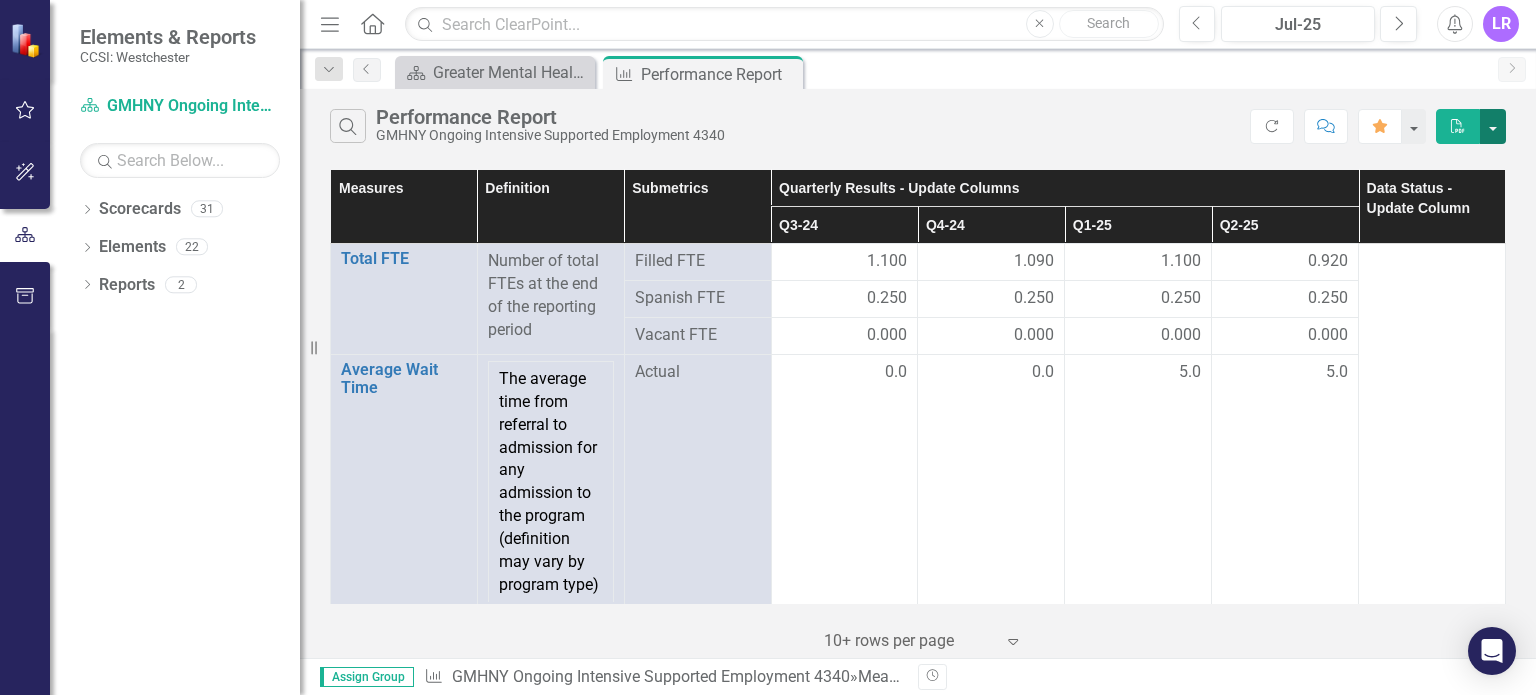 click at bounding box center [1493, 126] 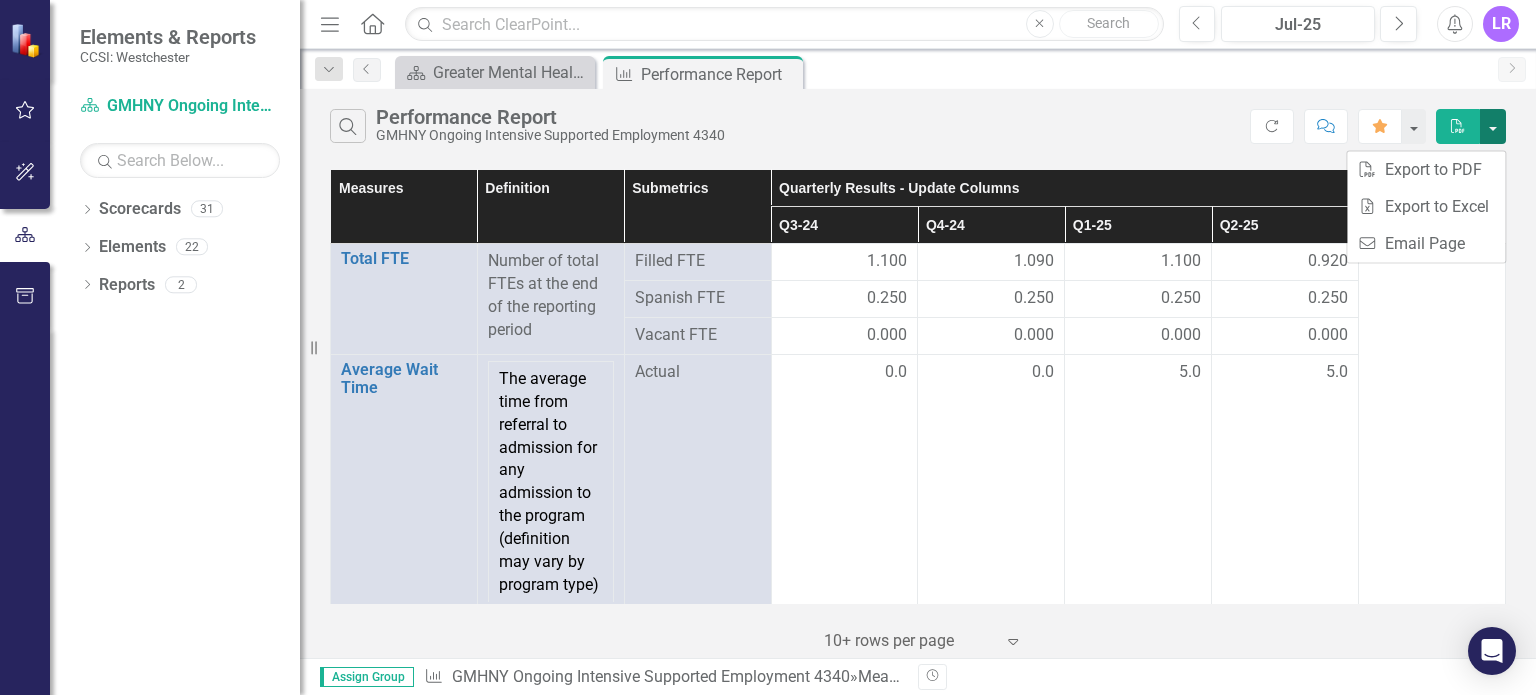 click at bounding box center [1493, 126] 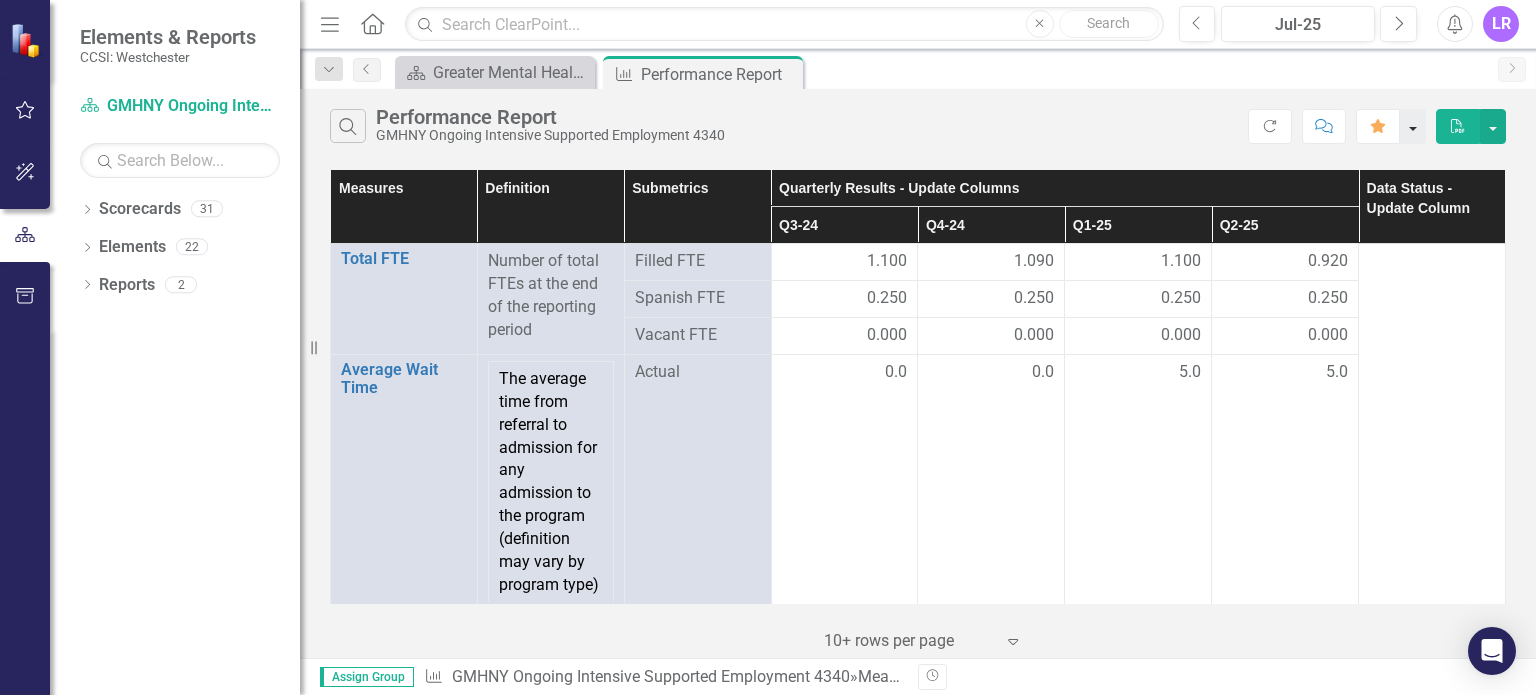 click at bounding box center [1413, 126] 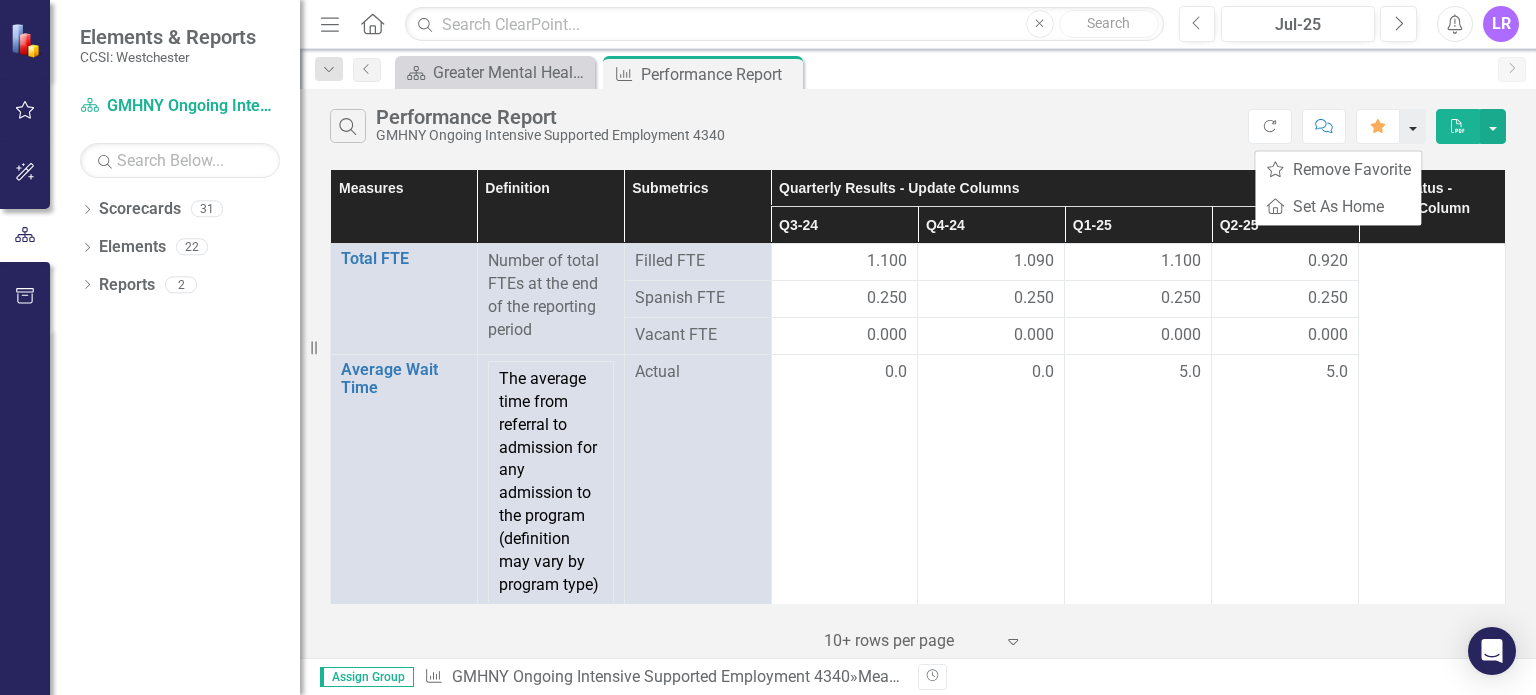 click at bounding box center (1413, 126) 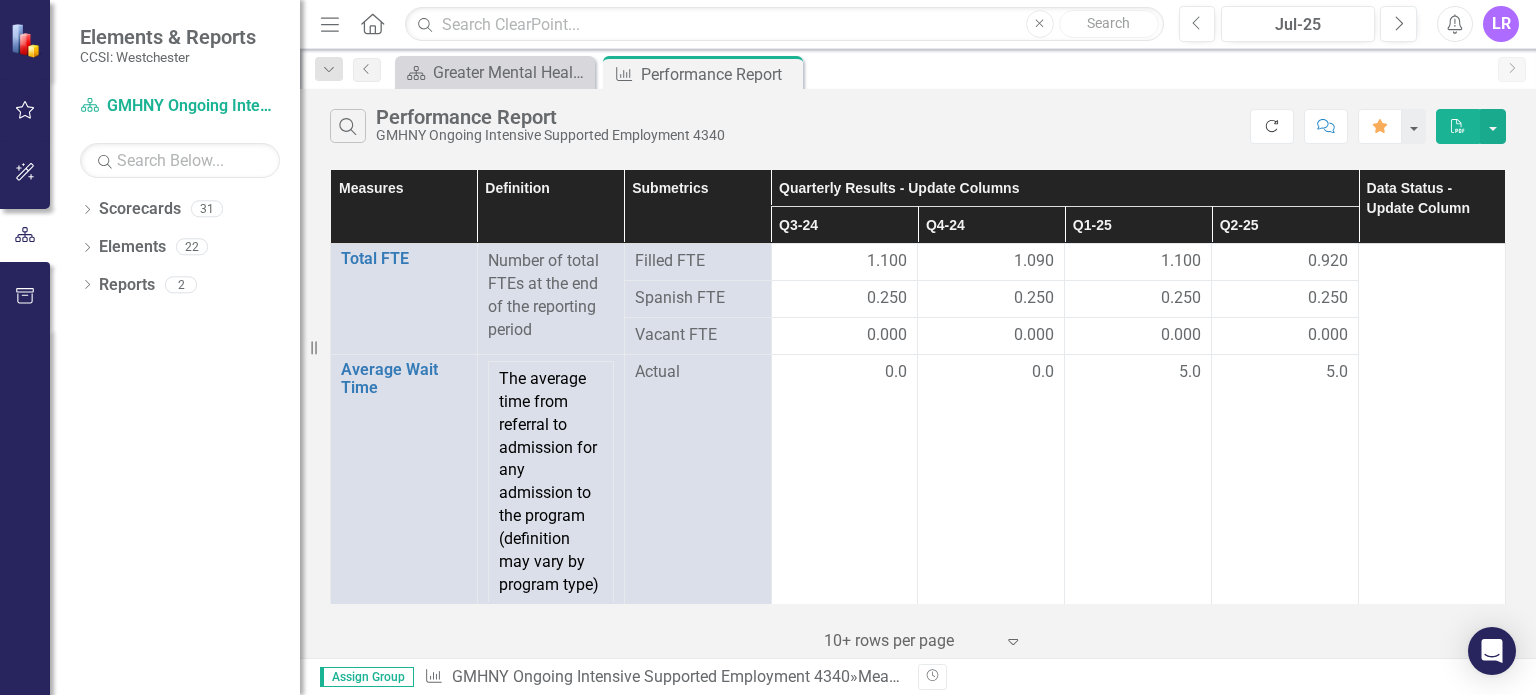 click on "Refresh" 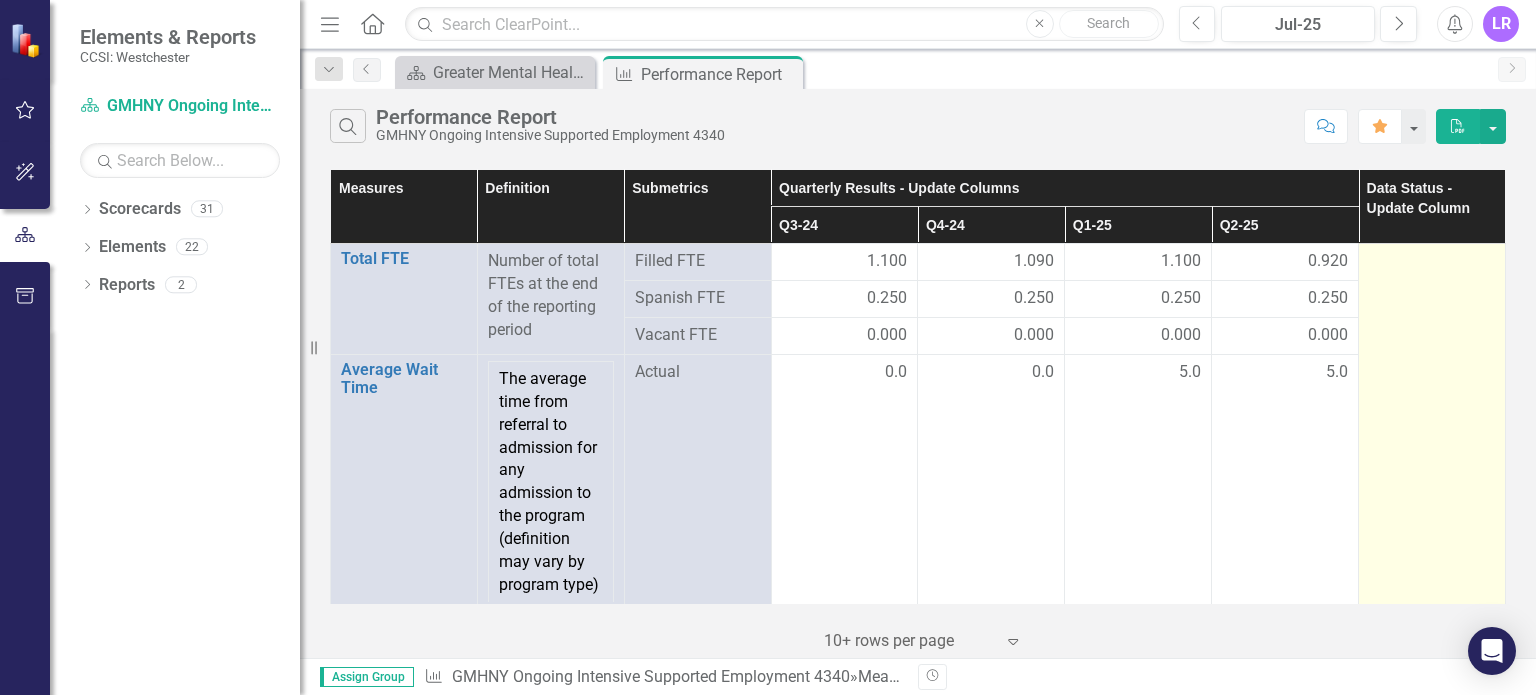 click at bounding box center (1432, 2325) 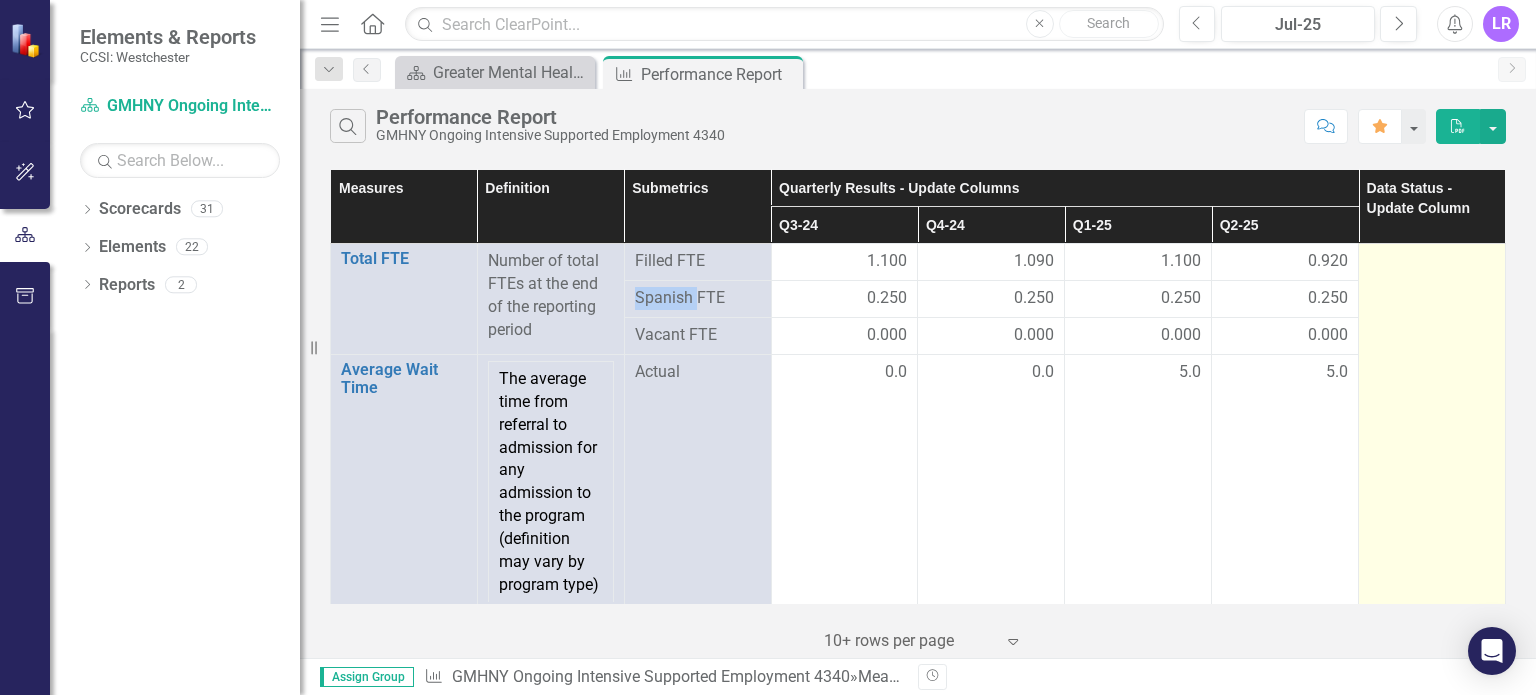 click at bounding box center [1432, 2325] 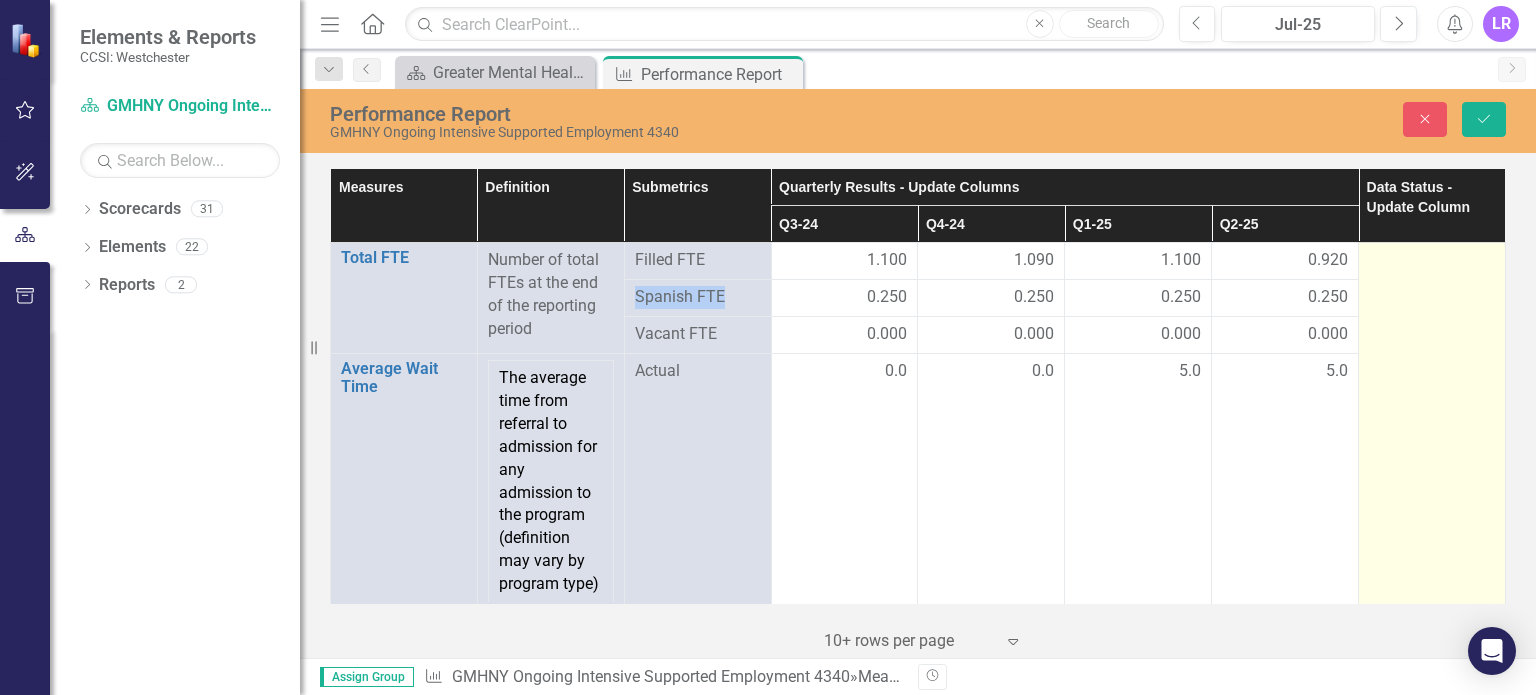 click at bounding box center (1432, 2324) 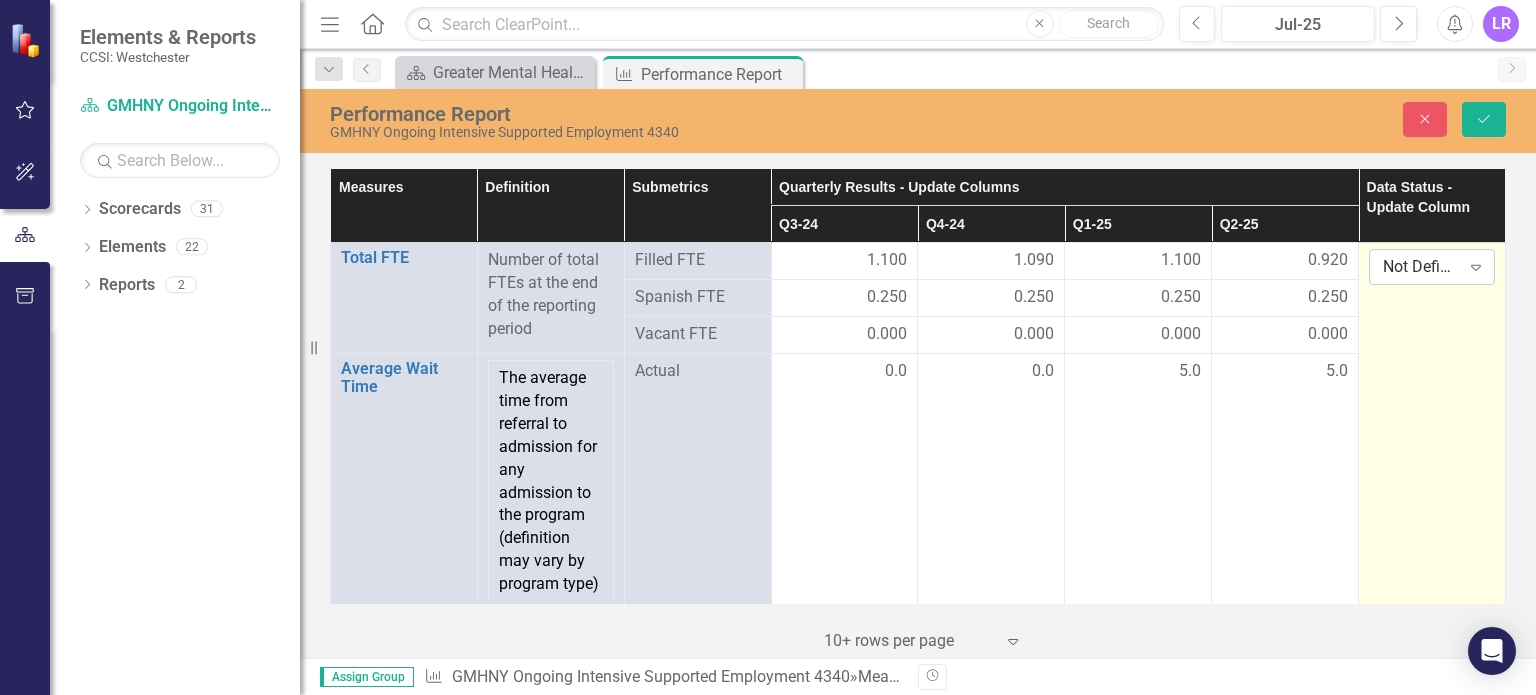 click on "Not Defined" at bounding box center [1421, 267] 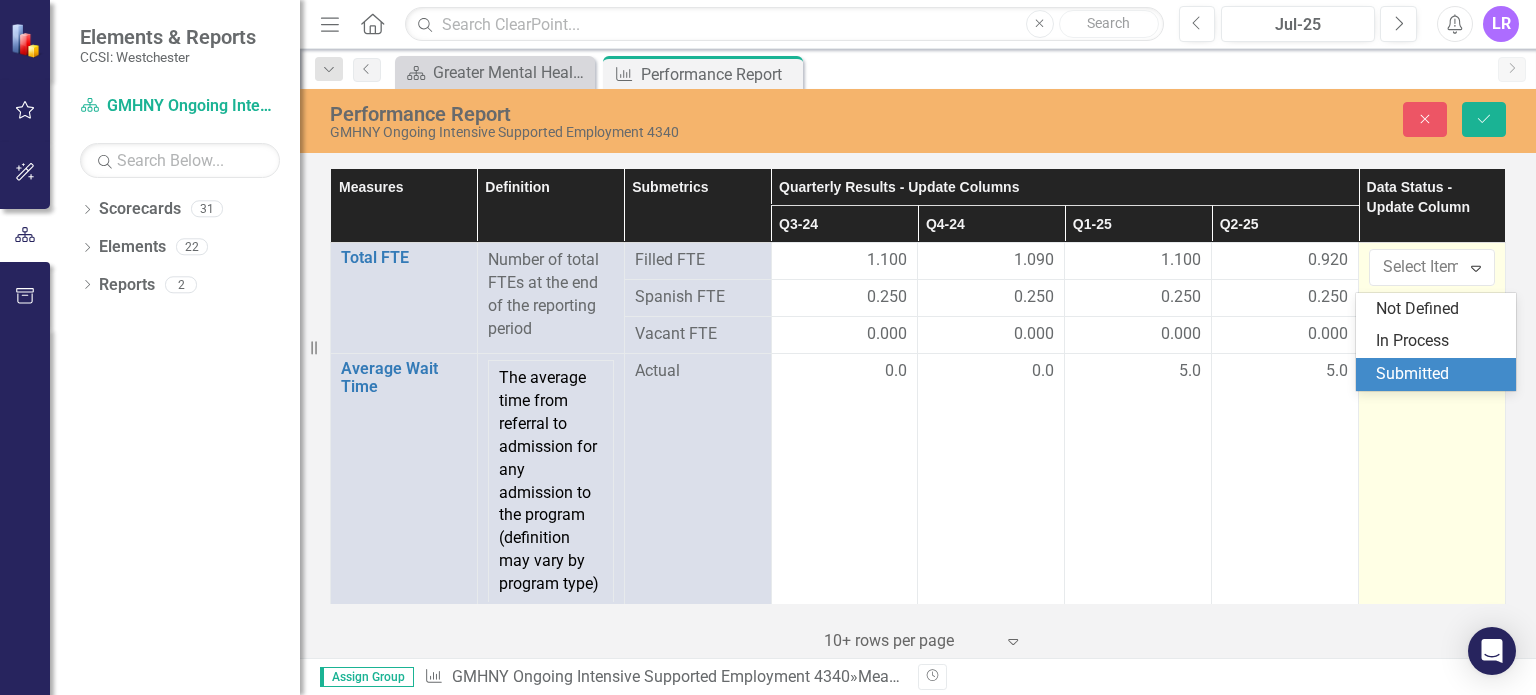 click on "3 results available. Use Up and Down to choose options, press Enter to select the currently focused option, press Escape to exit the menu, press Tab to select the option and exit the menu. Select Item... Expand" at bounding box center [1432, 2324] 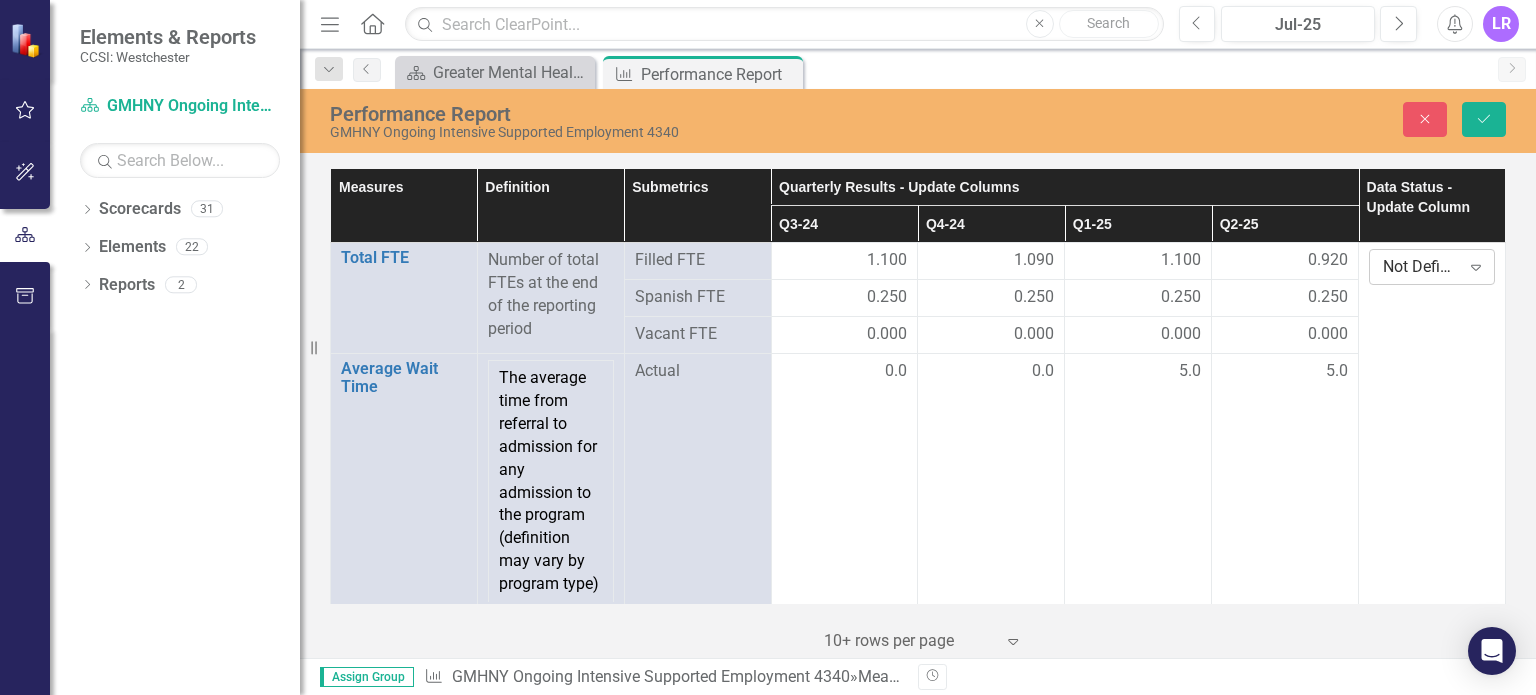 click on "Not Defined" at bounding box center [1421, 267] 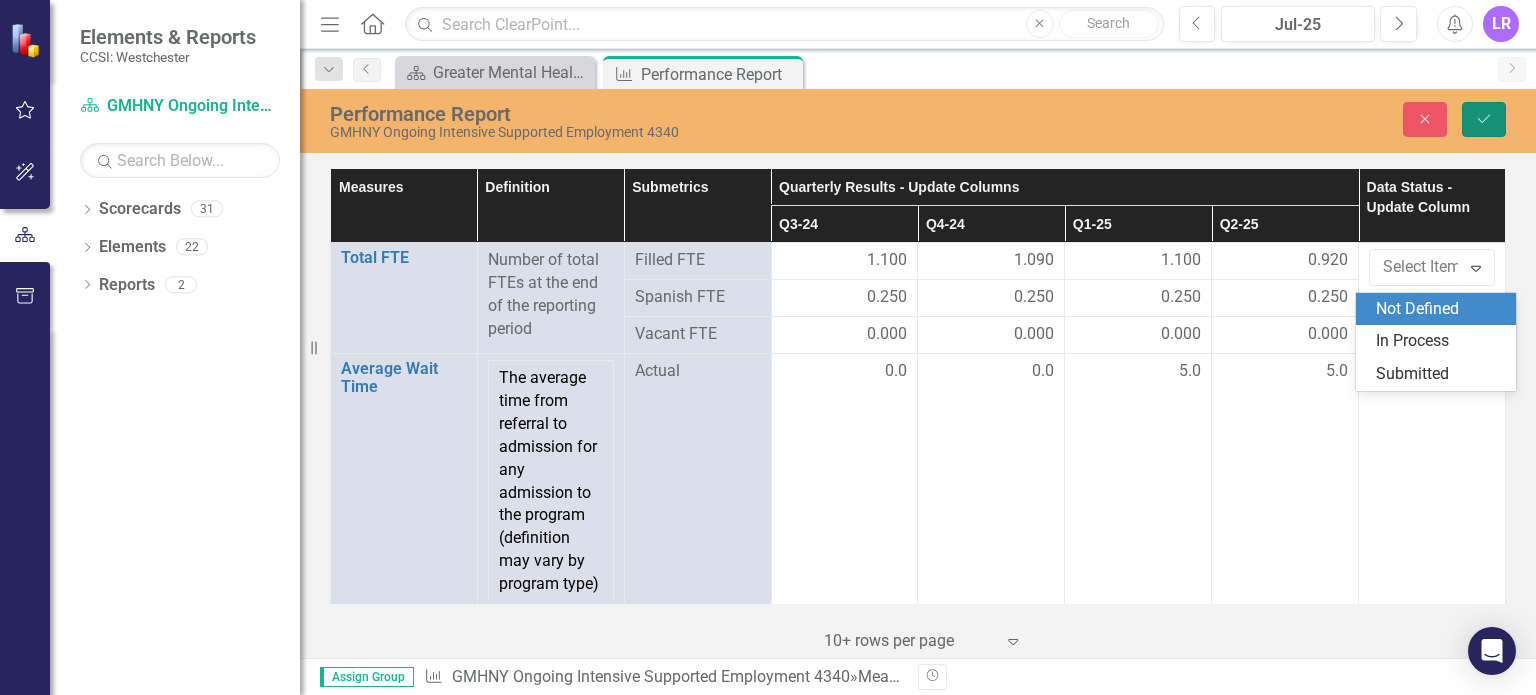 click on "Save" 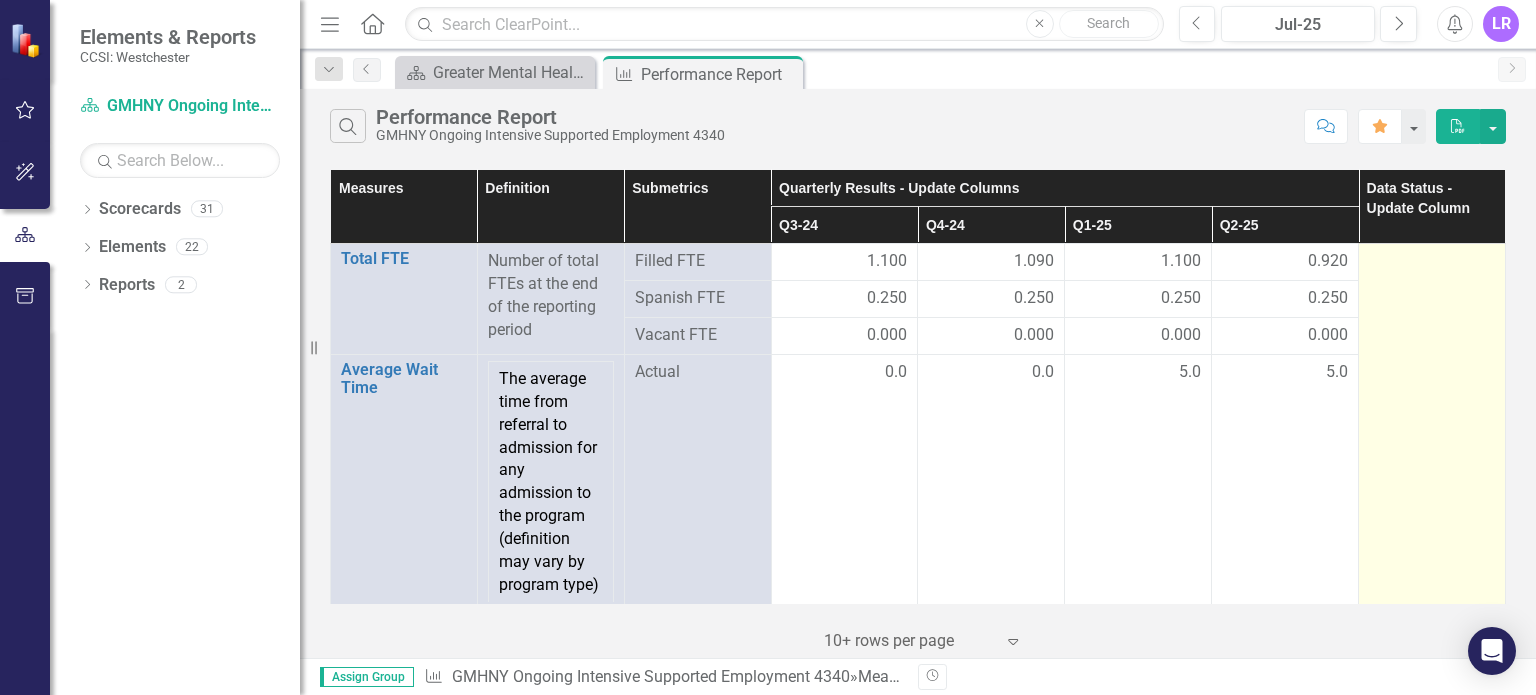 click at bounding box center (1432, 262) 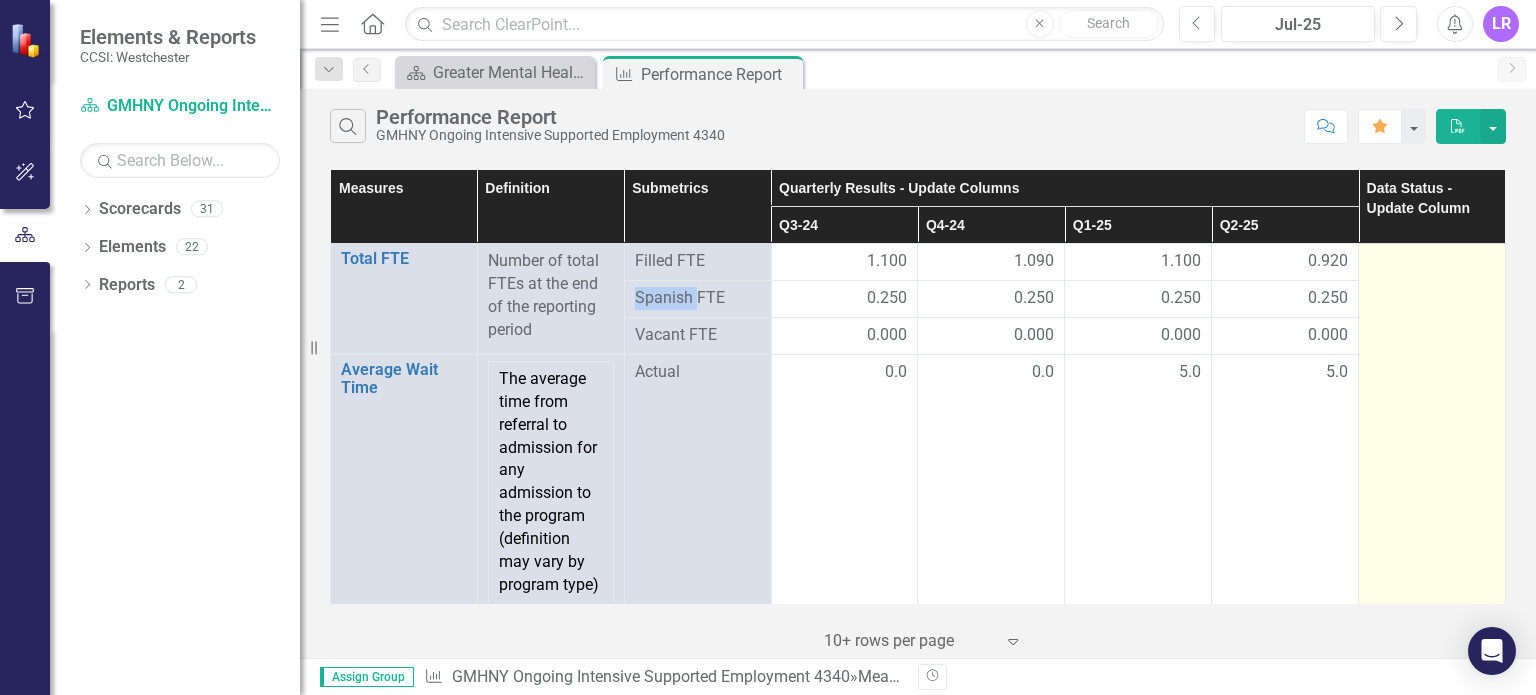 click at bounding box center (1432, 262) 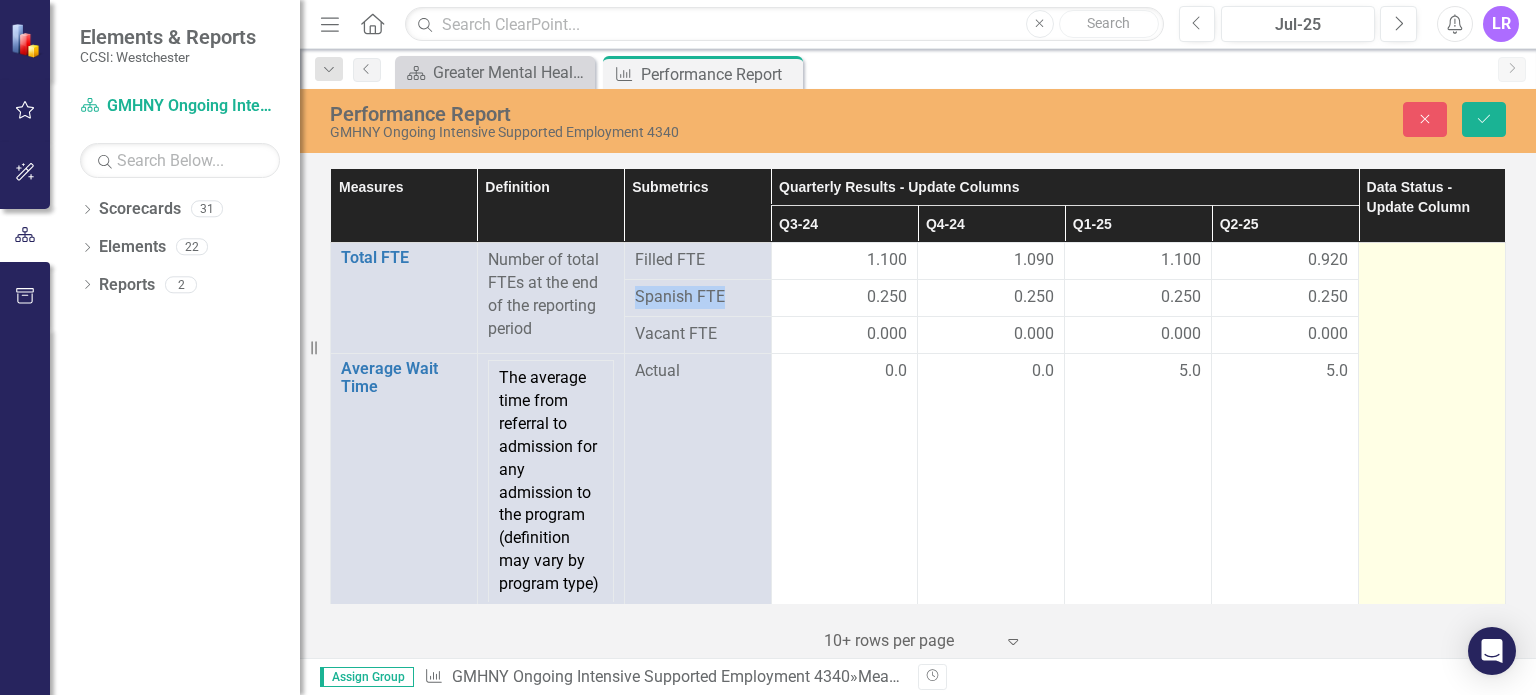 click at bounding box center (1432, 261) 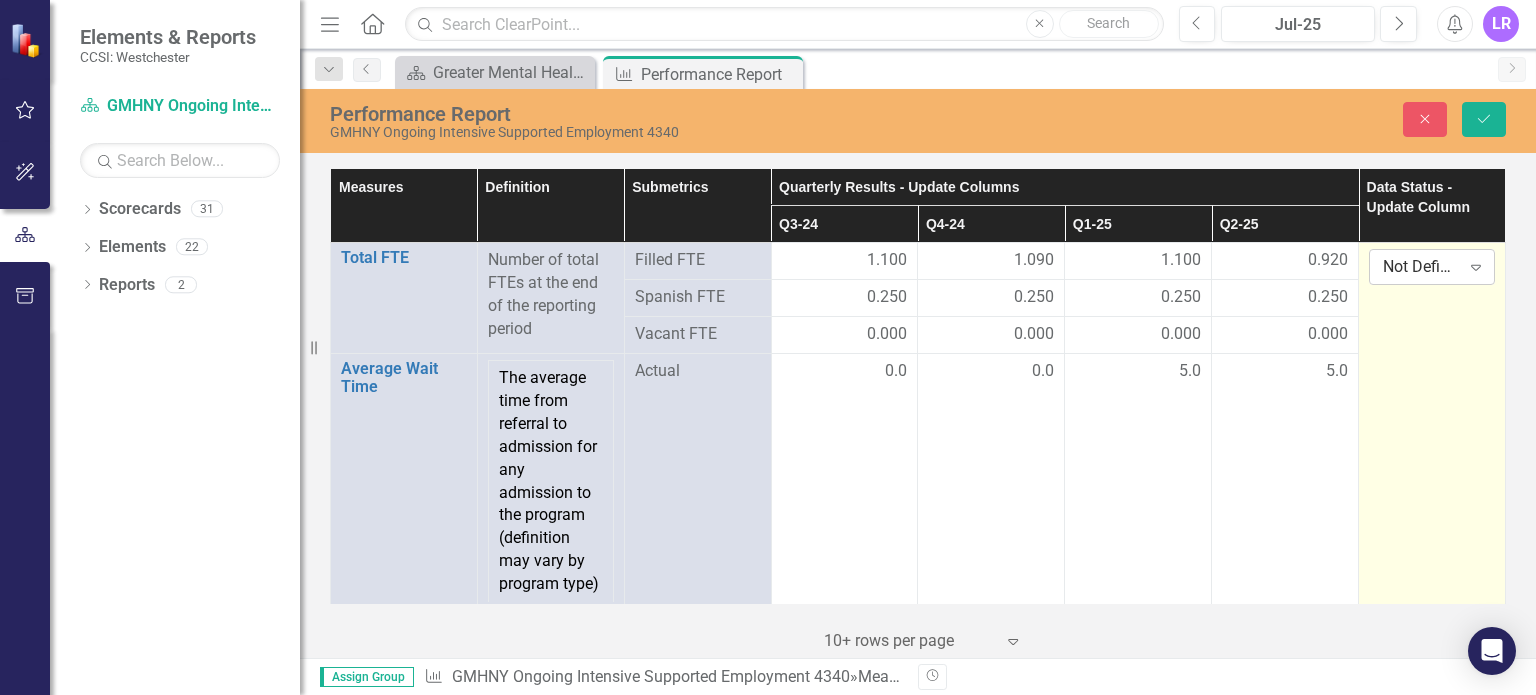 click on "Not Defined" at bounding box center (1421, 267) 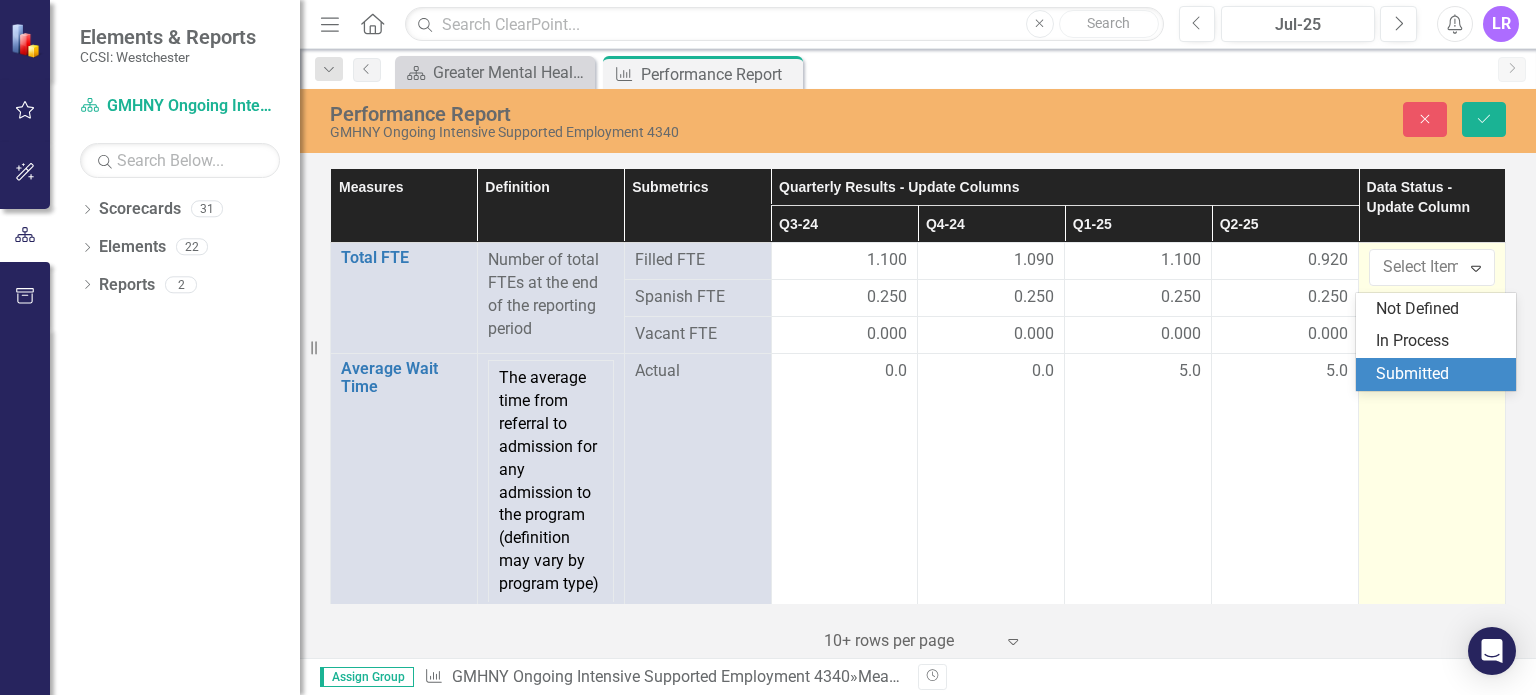click on "Submitted" at bounding box center [1440, 374] 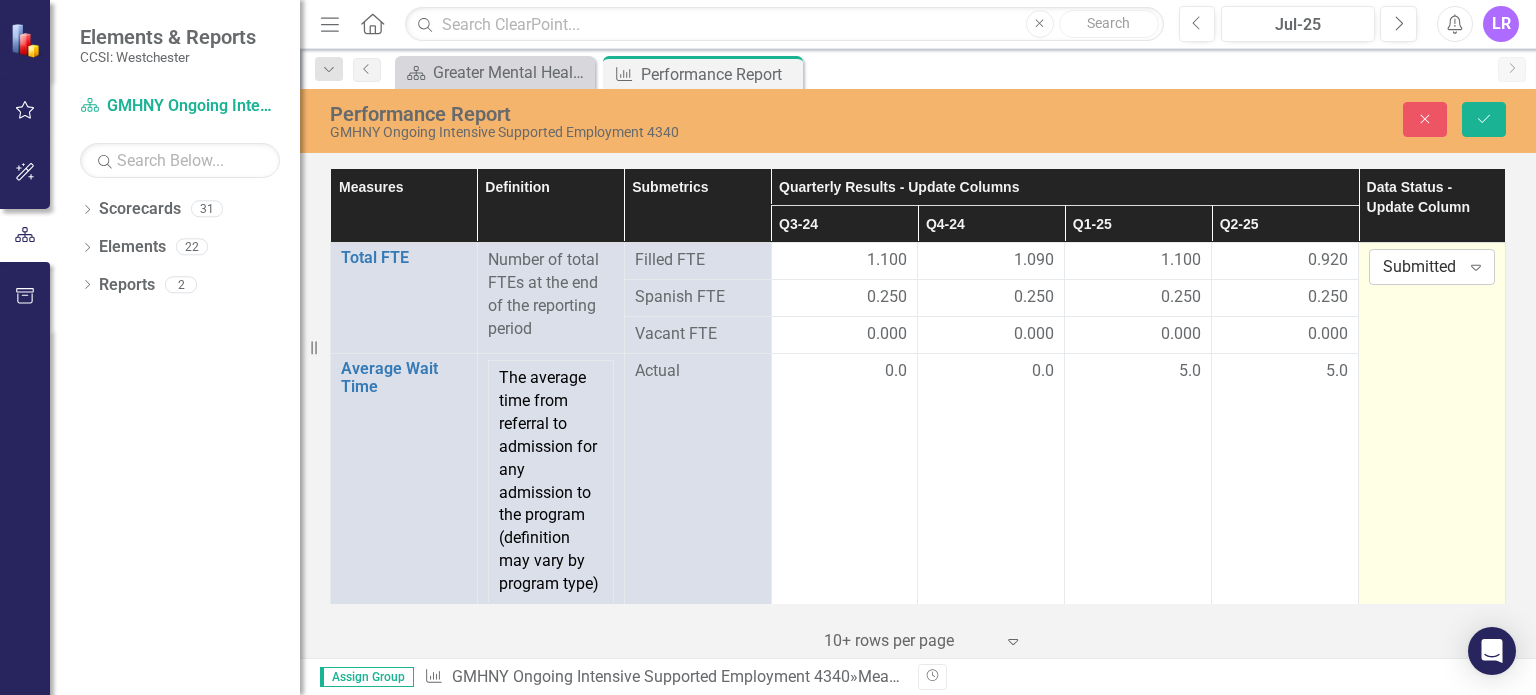 click on "Expand" 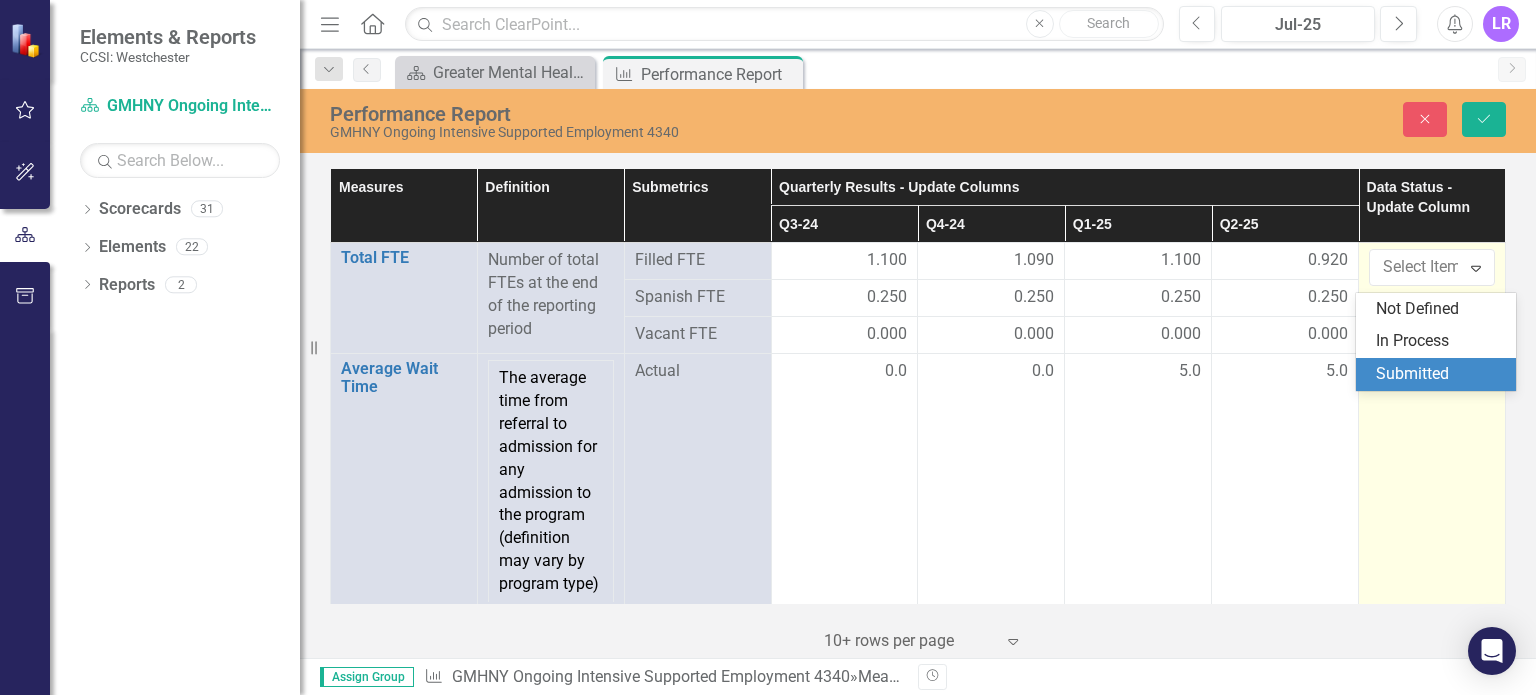 click on "Submitted" at bounding box center (1440, 374) 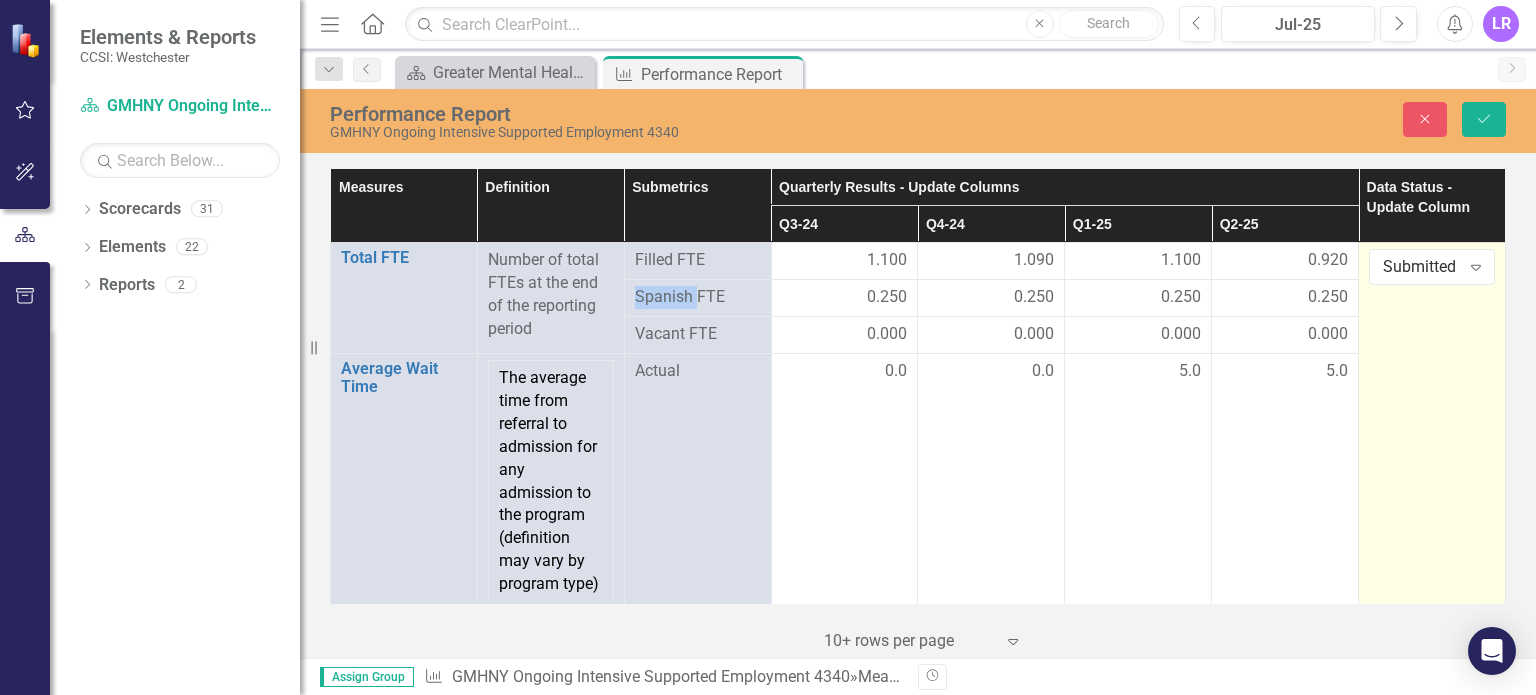 click on "Submitted Expand" at bounding box center (1432, 2324) 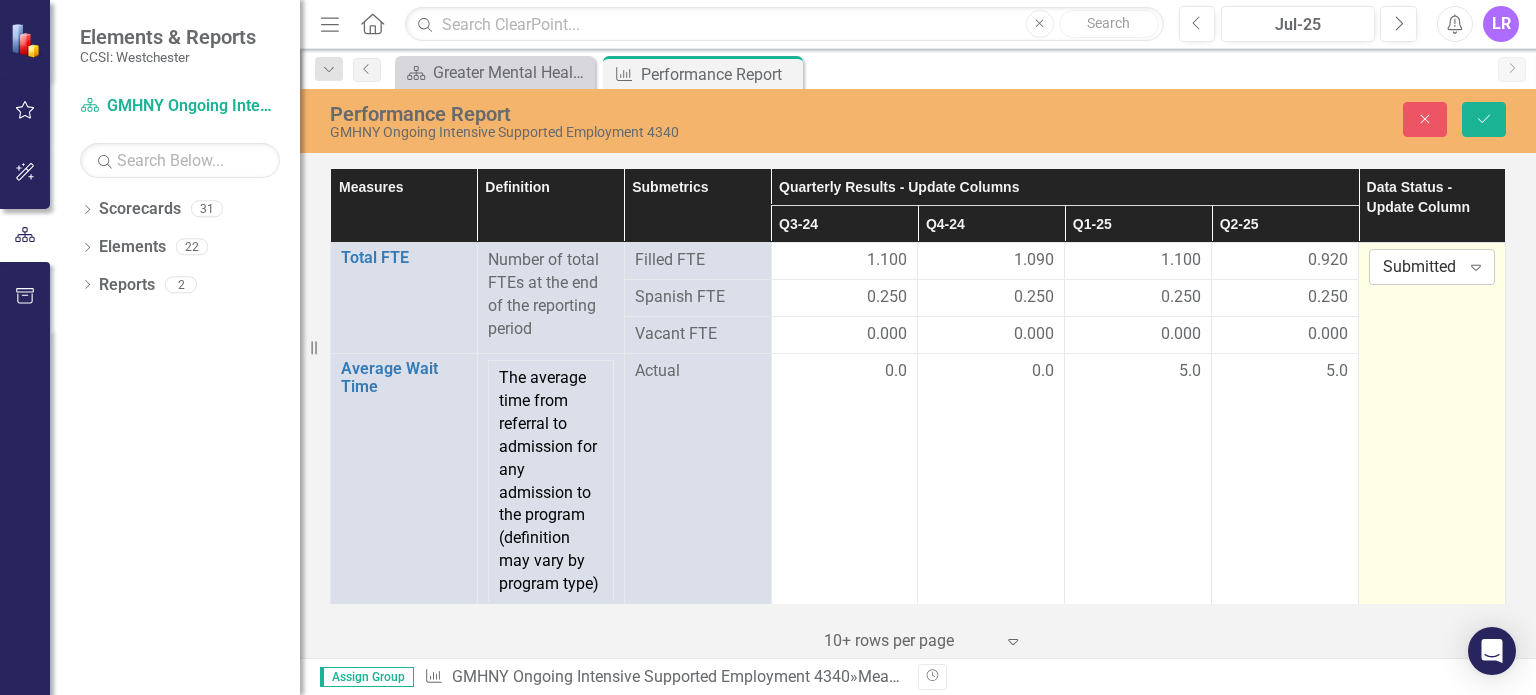 click on "Expand" 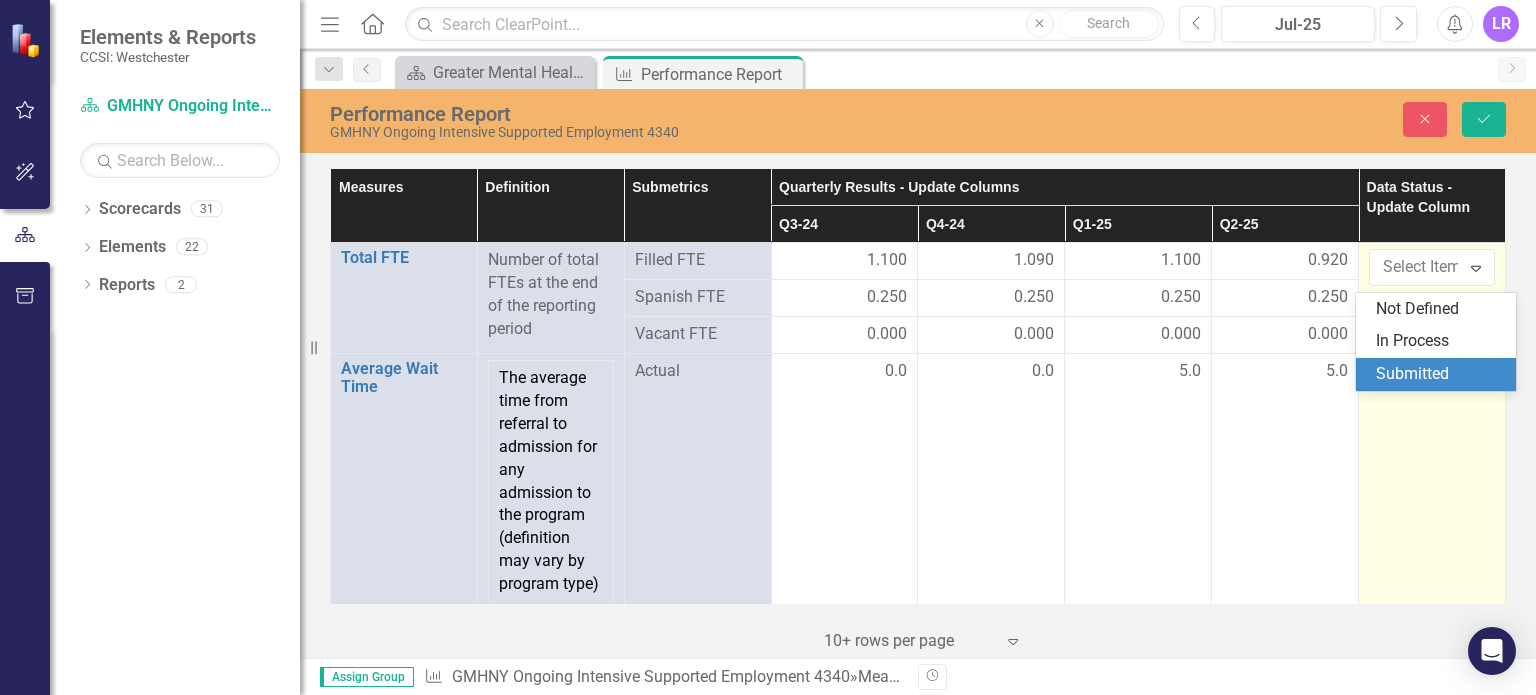 click on "Submitted" at bounding box center [1440, 374] 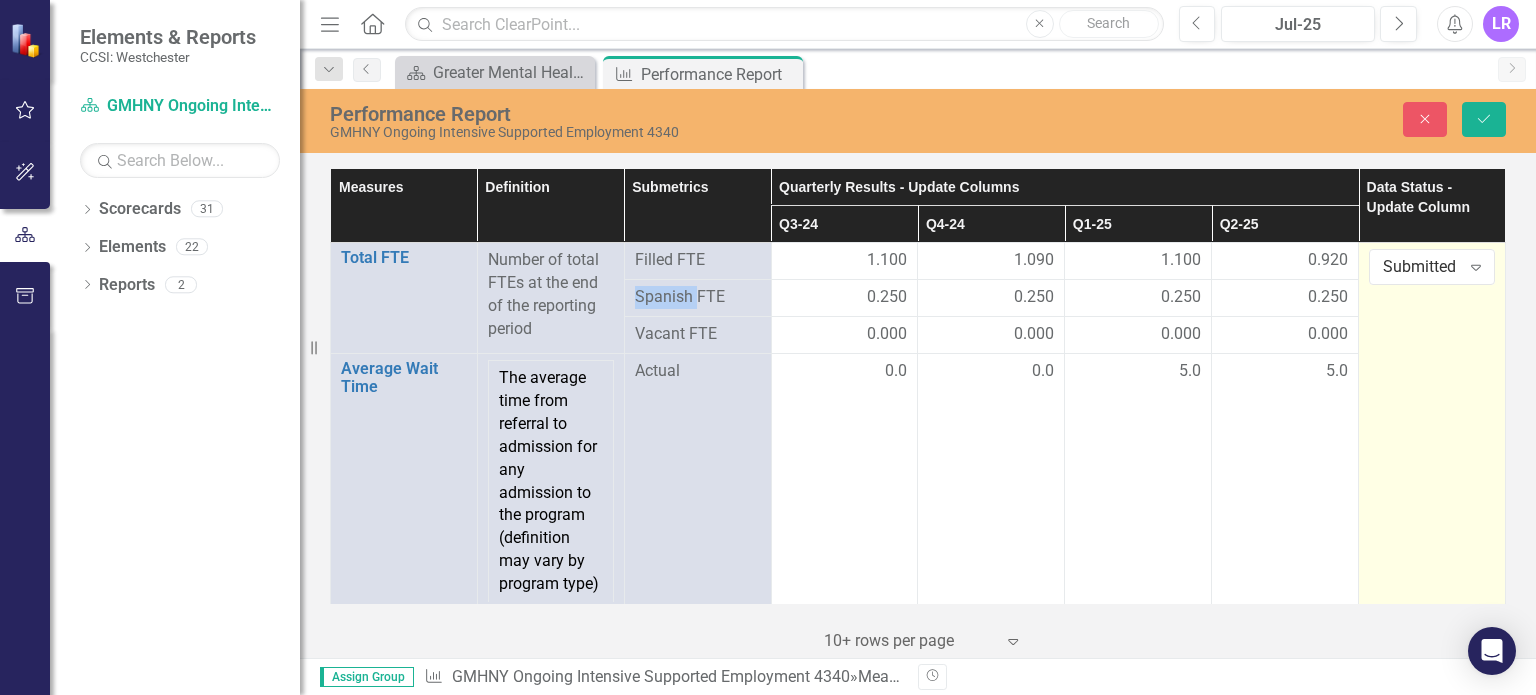 click on "Submitted Expand" at bounding box center [1432, 2324] 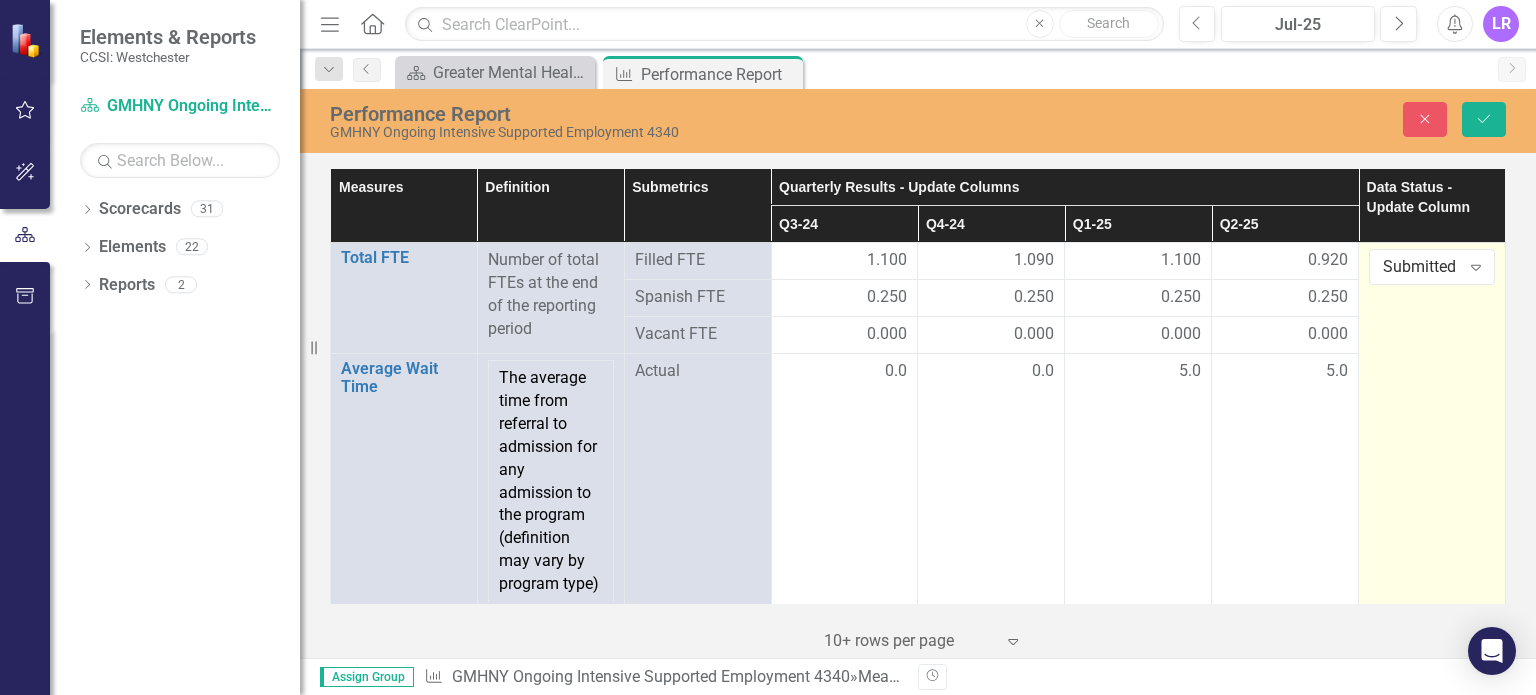 click on "Submitted Expand" at bounding box center (1432, 2324) 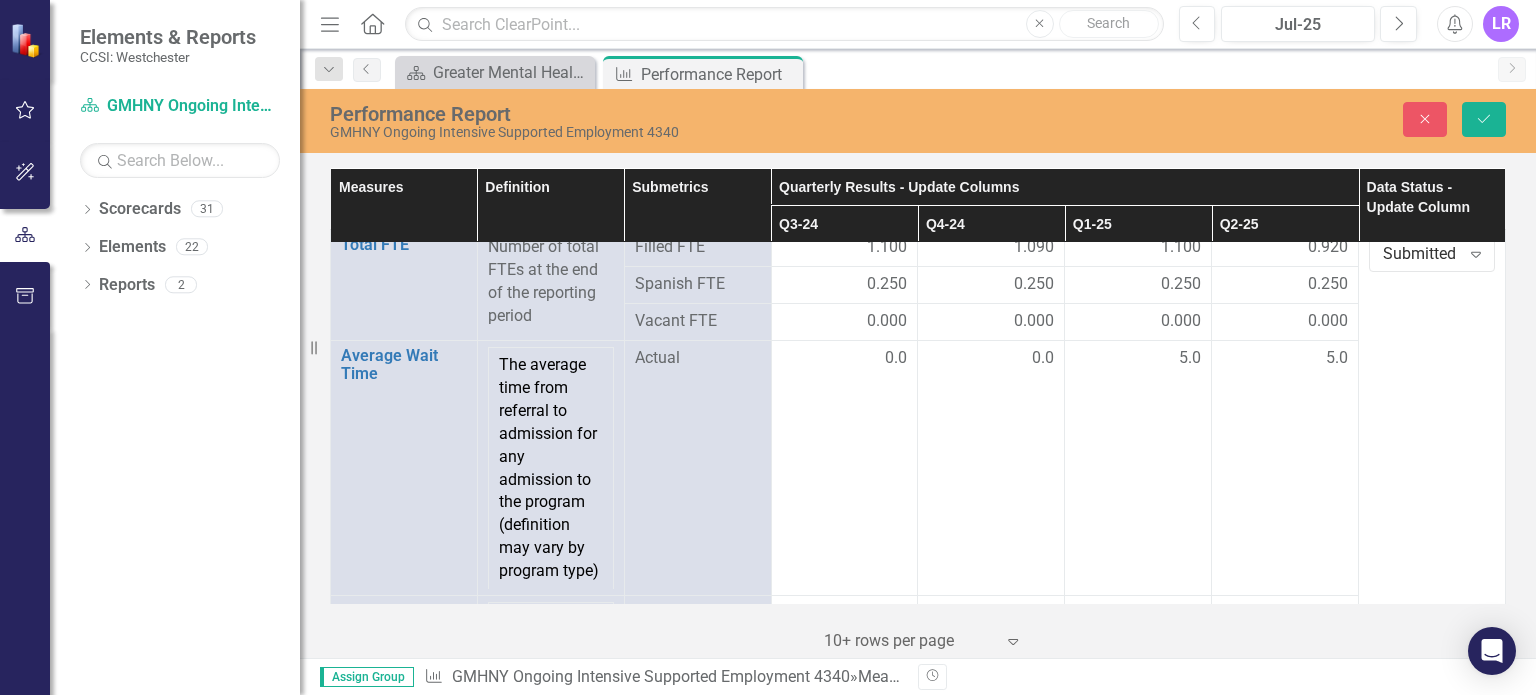 scroll, scrollTop: 0, scrollLeft: 0, axis: both 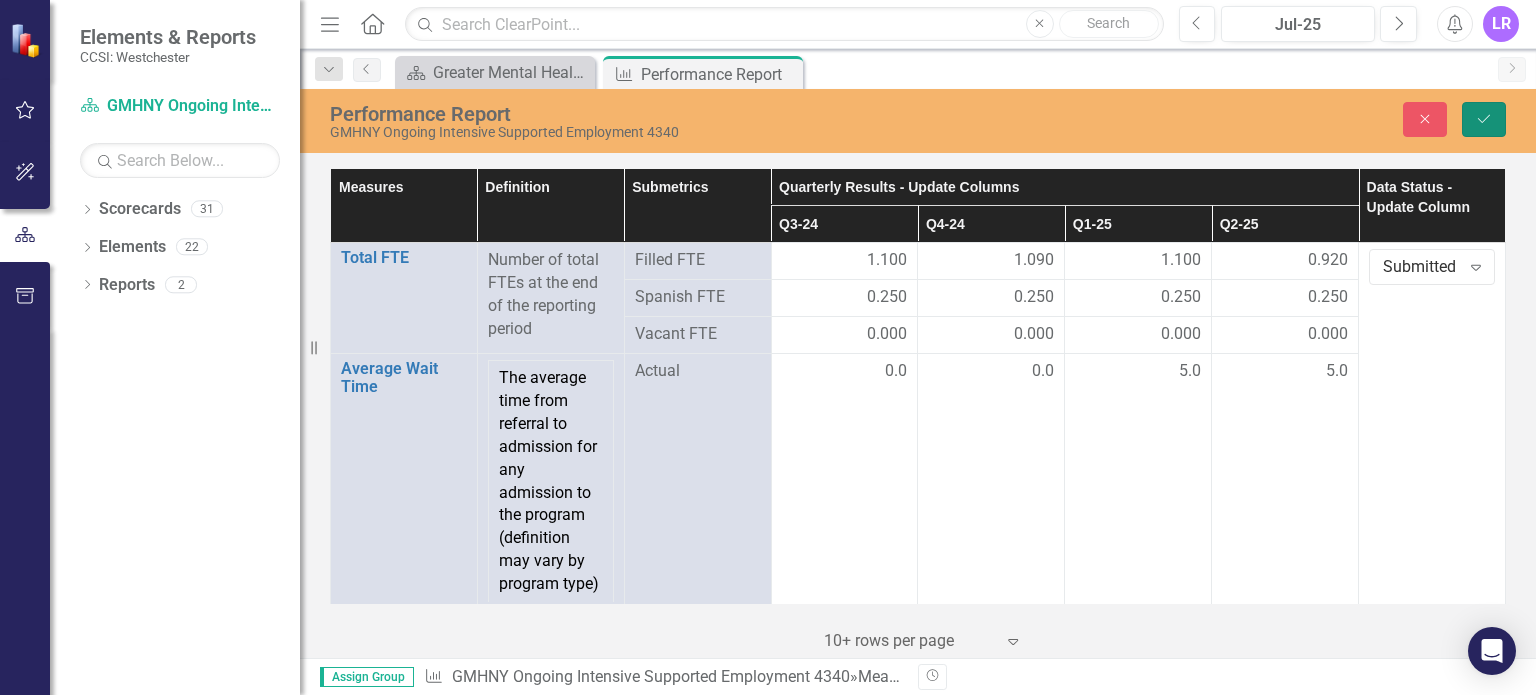 click on "Save" 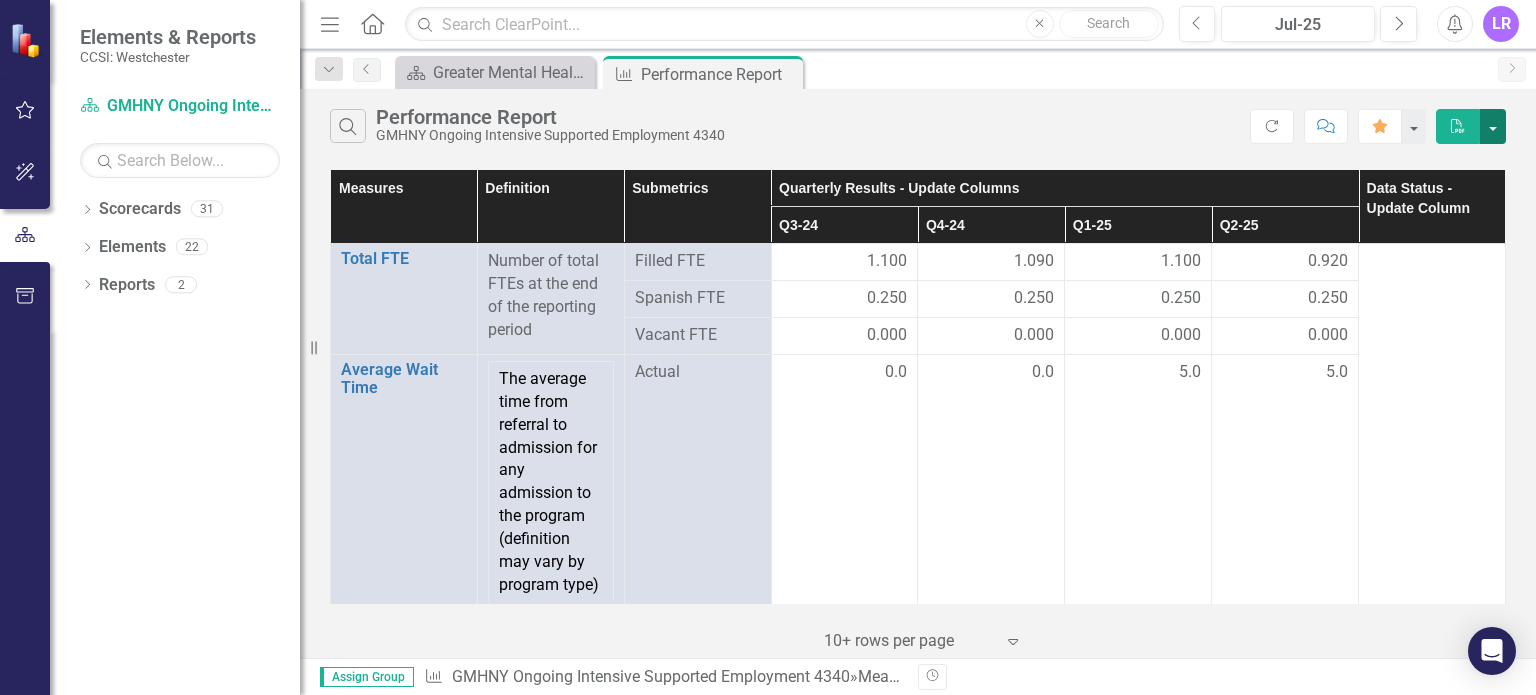 click at bounding box center [1493, 126] 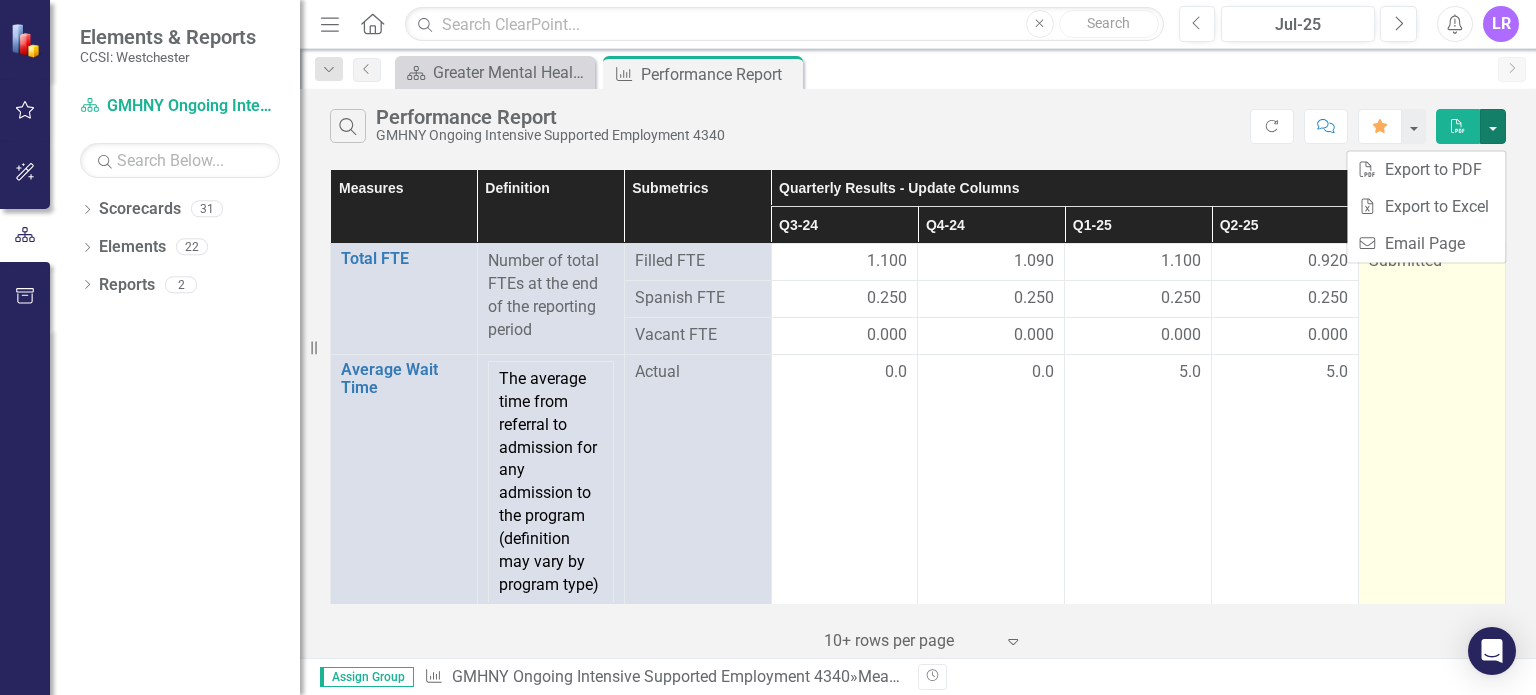 click on "Submitted" at bounding box center (1432, 2325) 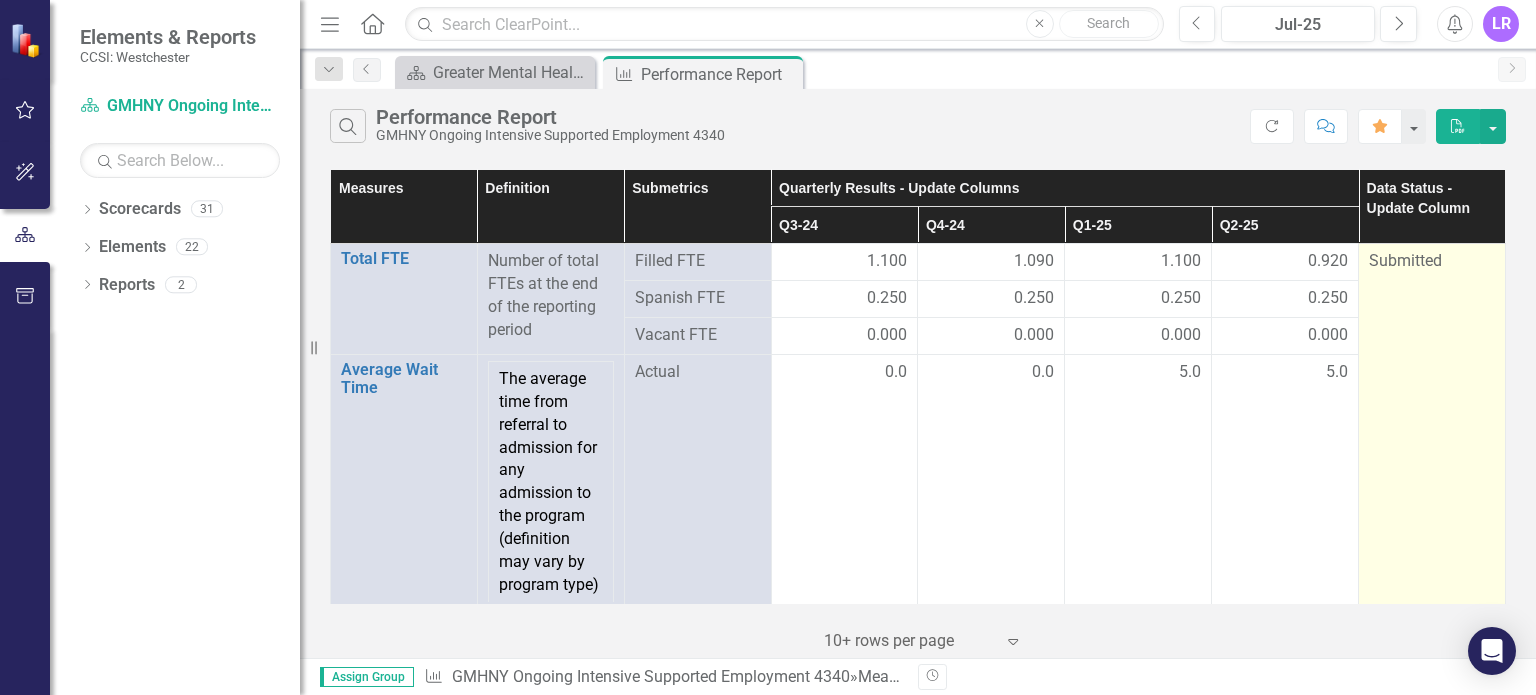 click on "Submitted" at bounding box center [1405, 260] 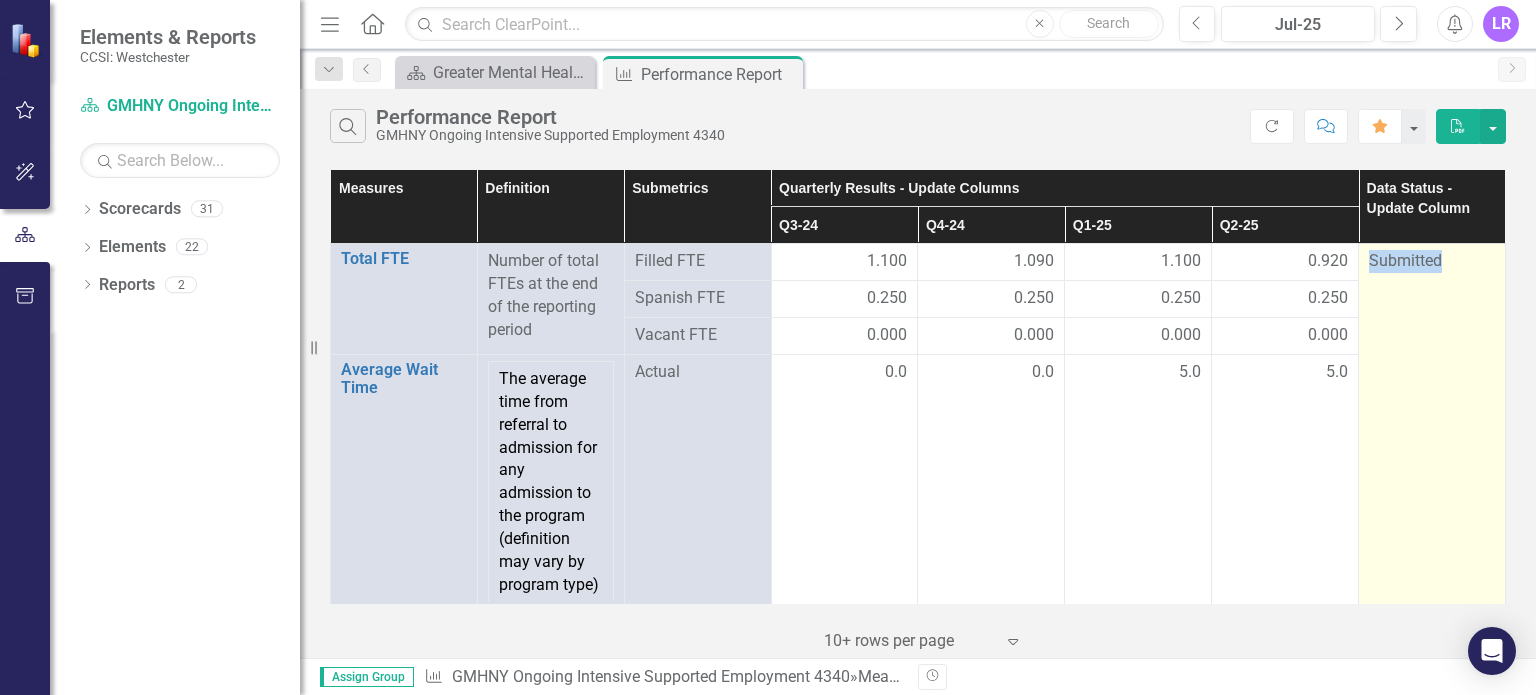 click on "Submitted" at bounding box center (1405, 260) 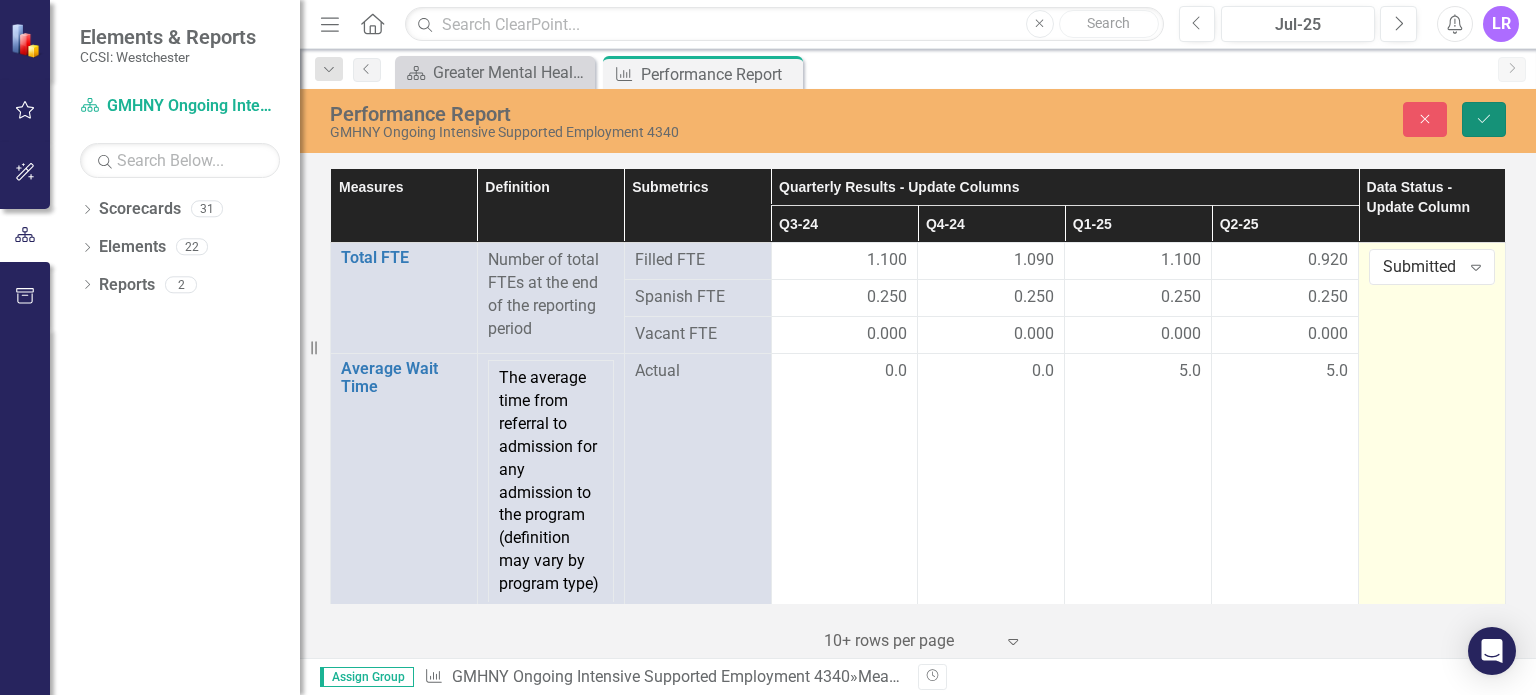 click on "Save" 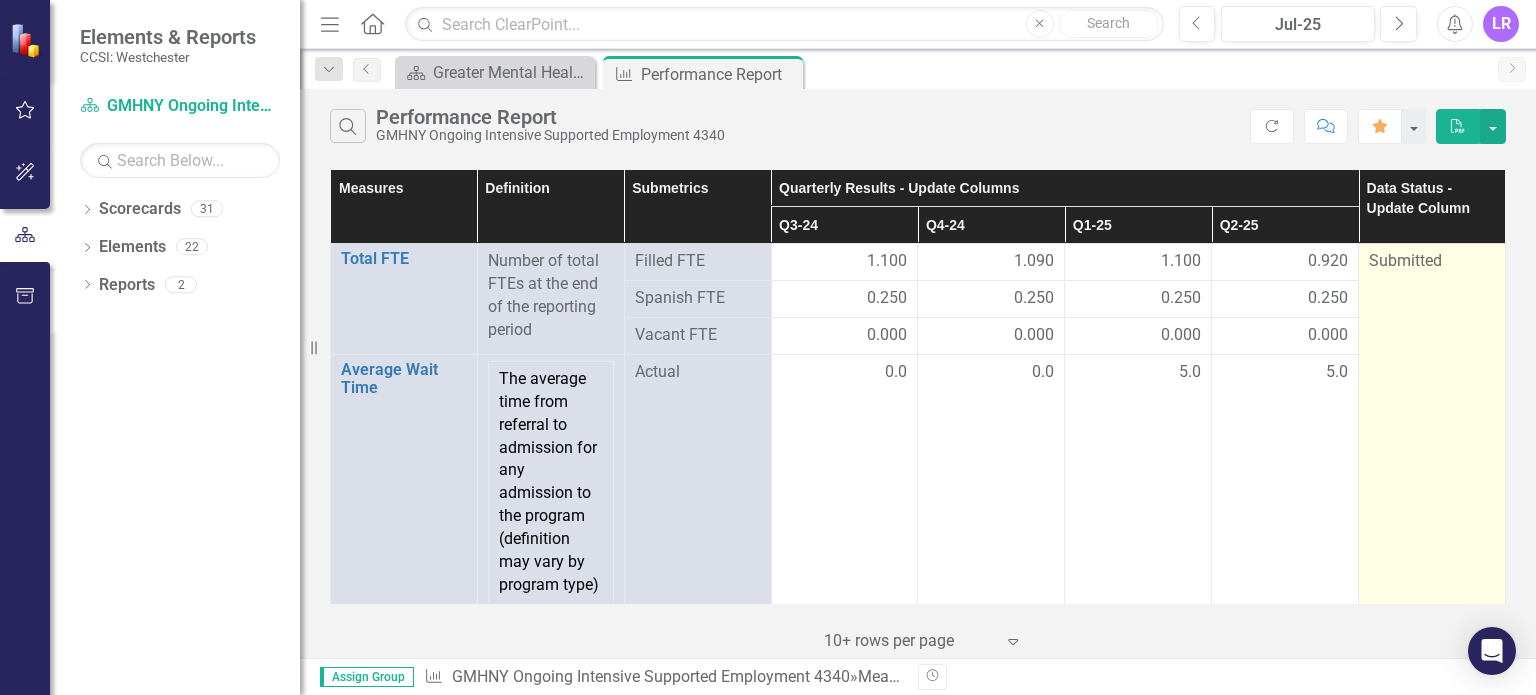 click on "Submitted" at bounding box center [1405, 260] 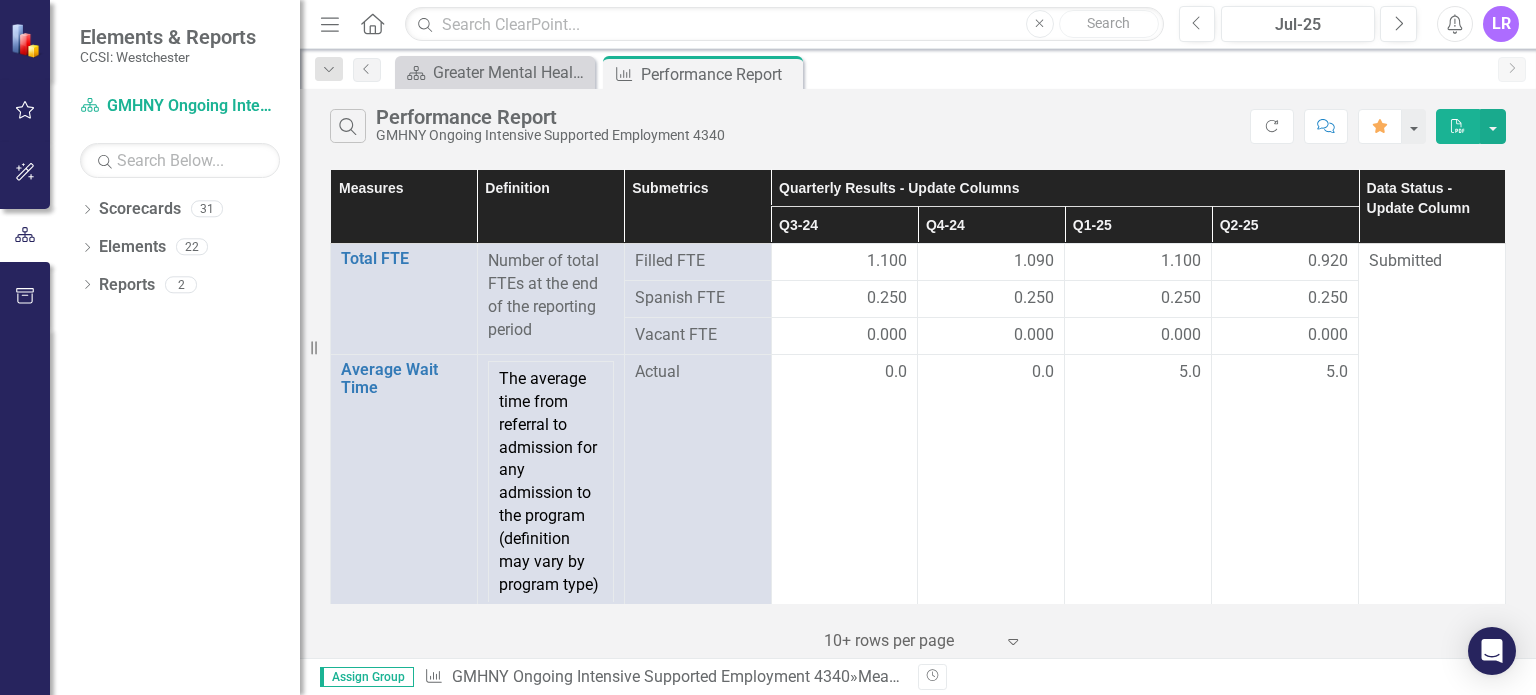 click on "Data Status - Update Column" at bounding box center (1432, 207) 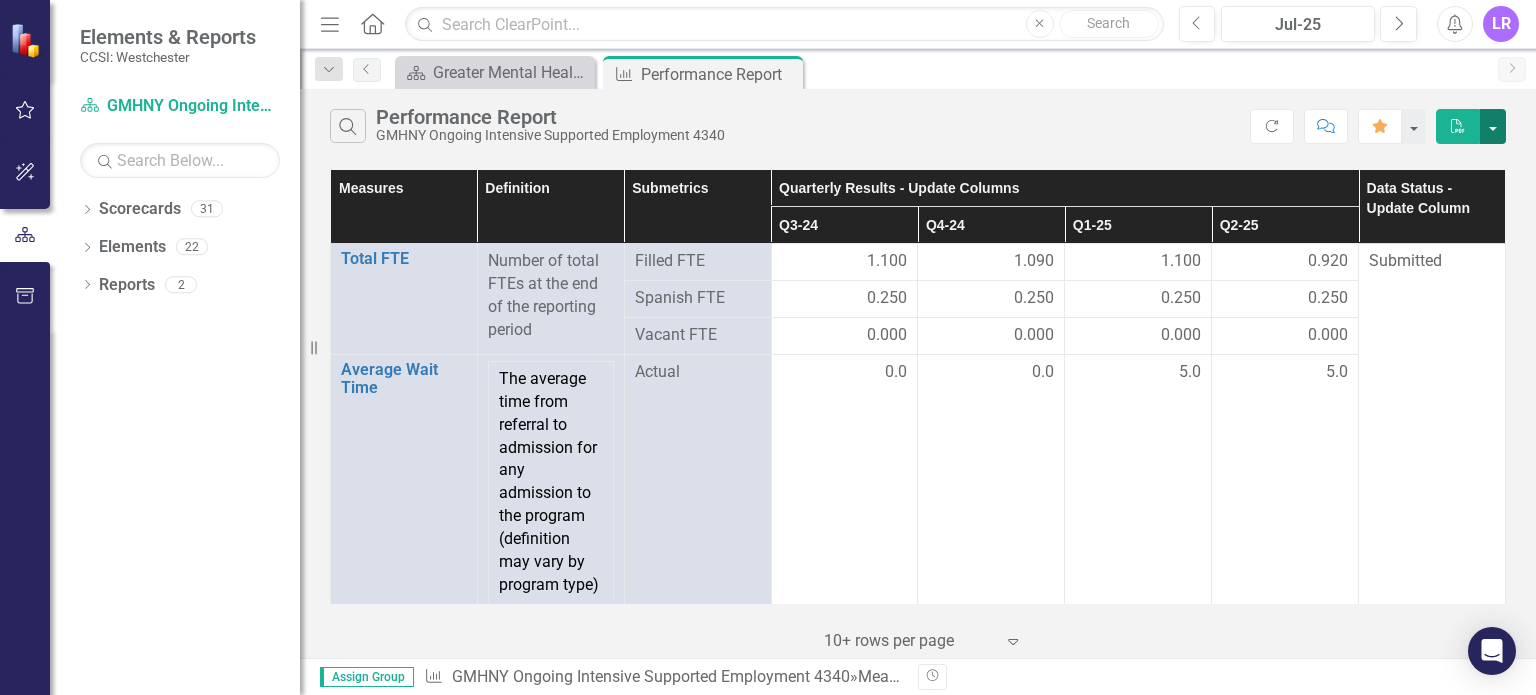 click at bounding box center [1493, 126] 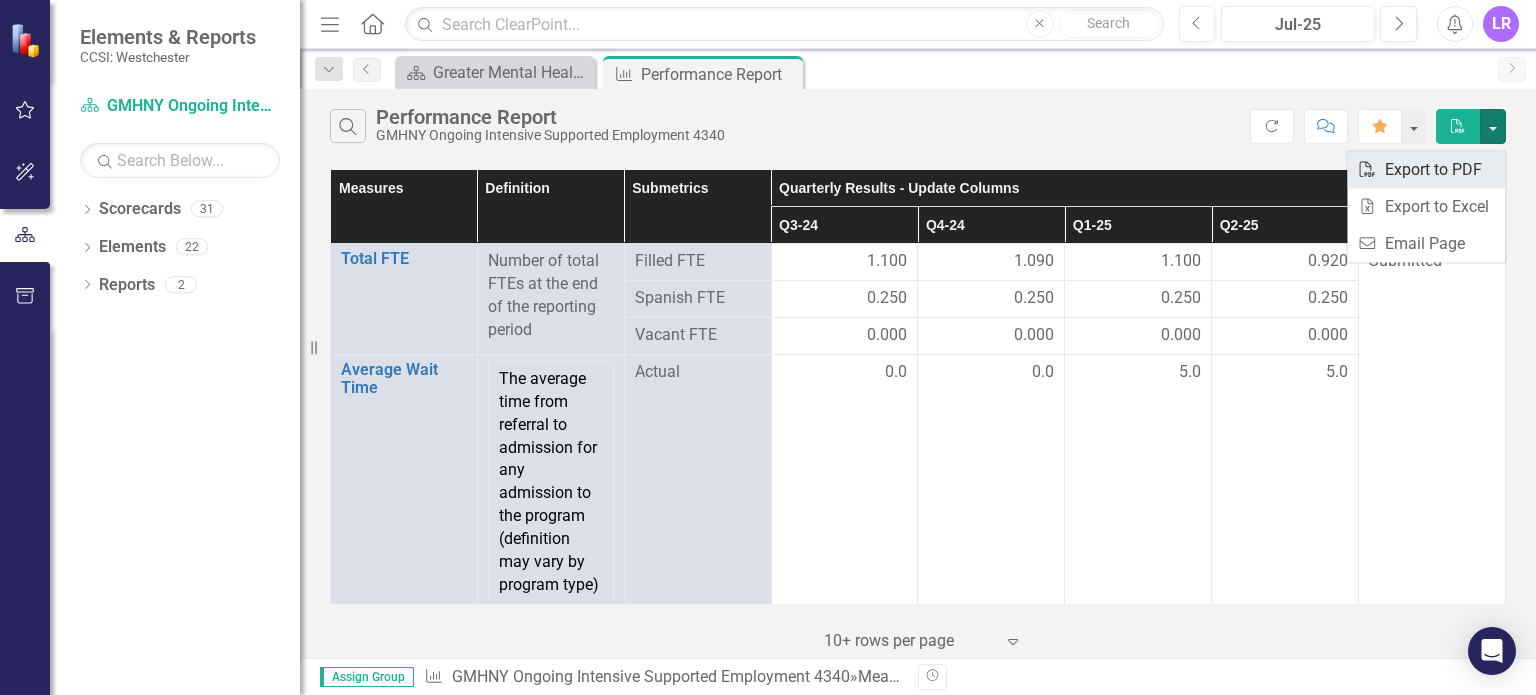 click on "PDF Export to PDF" at bounding box center [1426, 169] 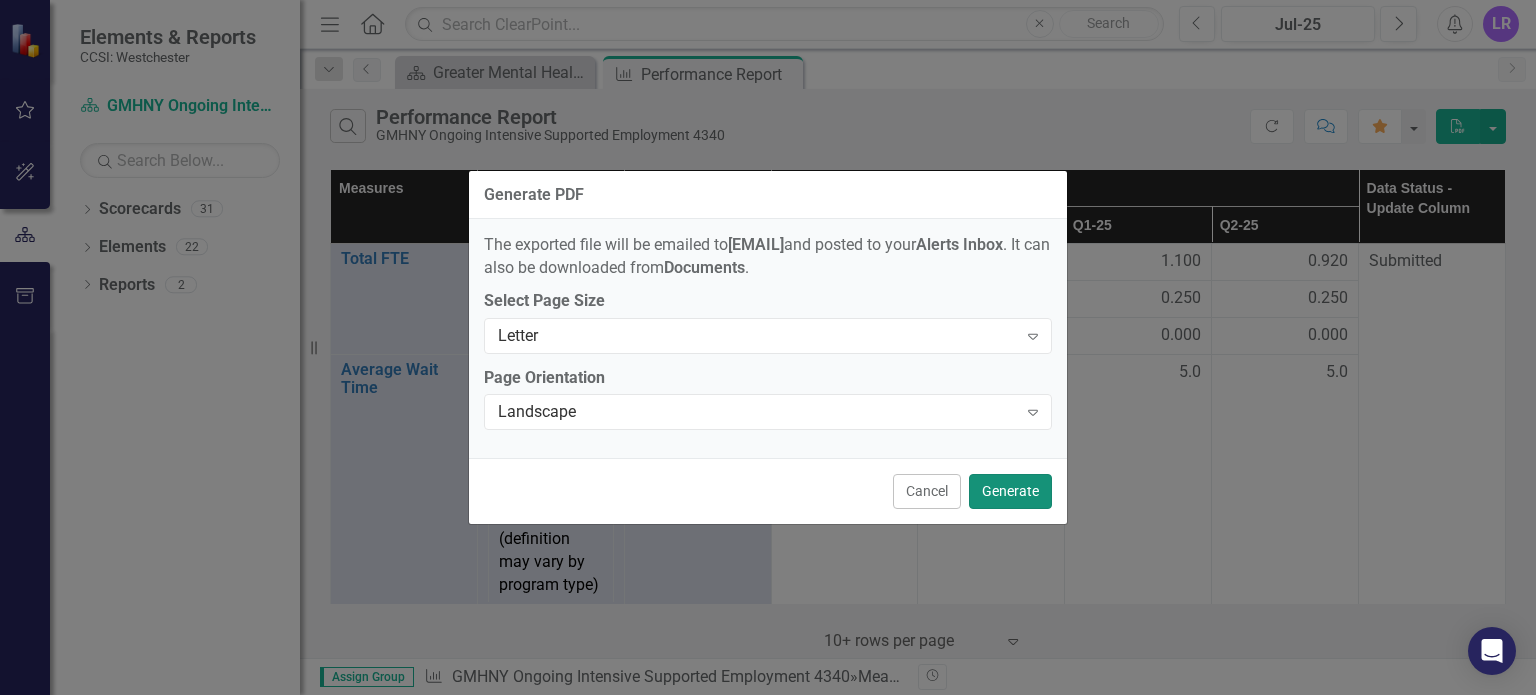 click on "Generate" at bounding box center (1010, 491) 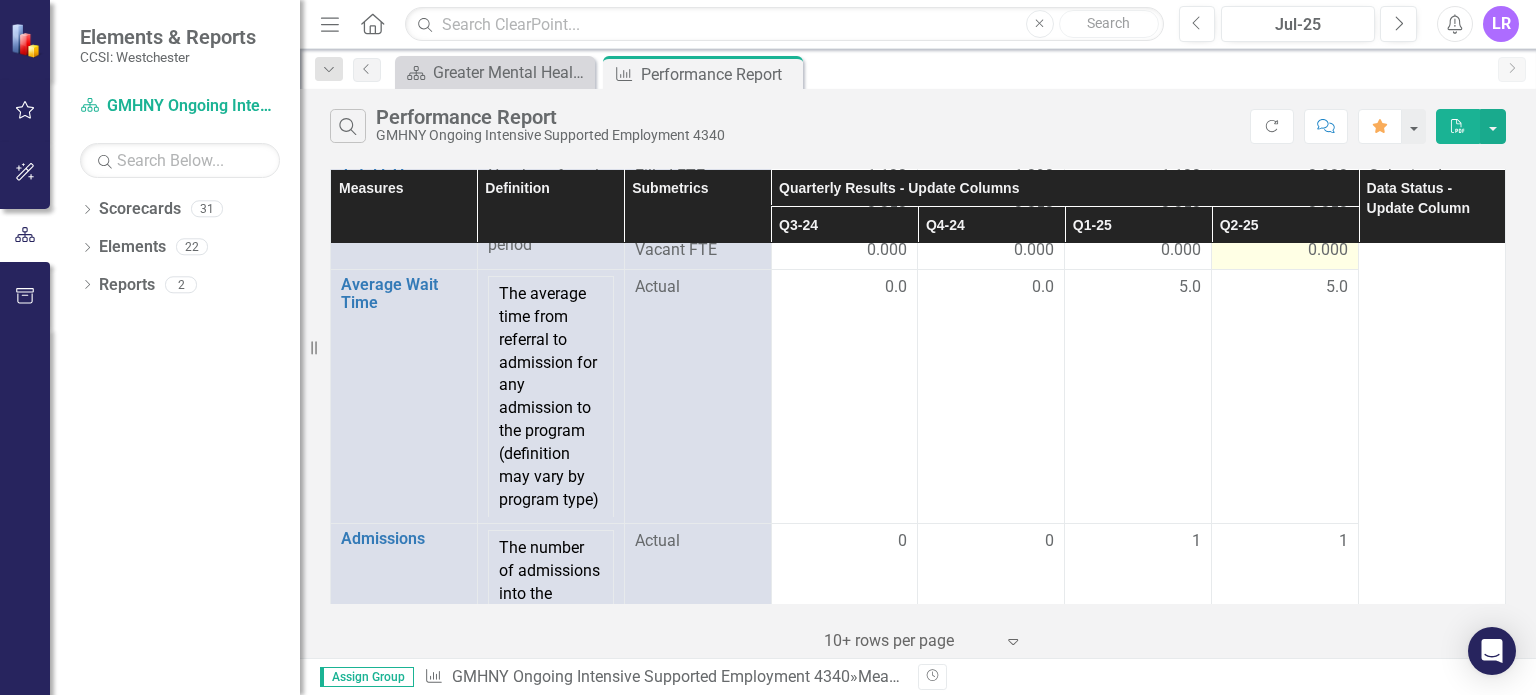 scroll, scrollTop: 0, scrollLeft: 0, axis: both 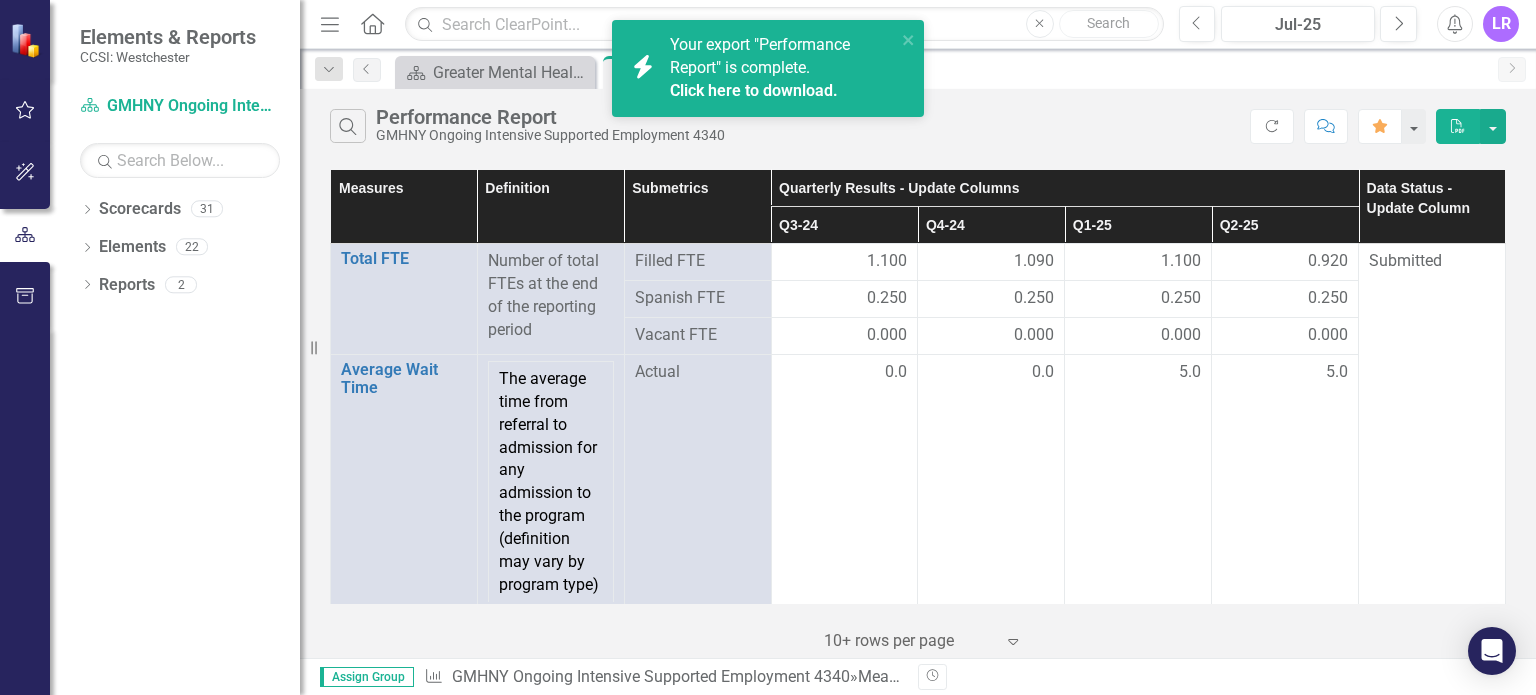 click on "Click here to download." at bounding box center [754, 90] 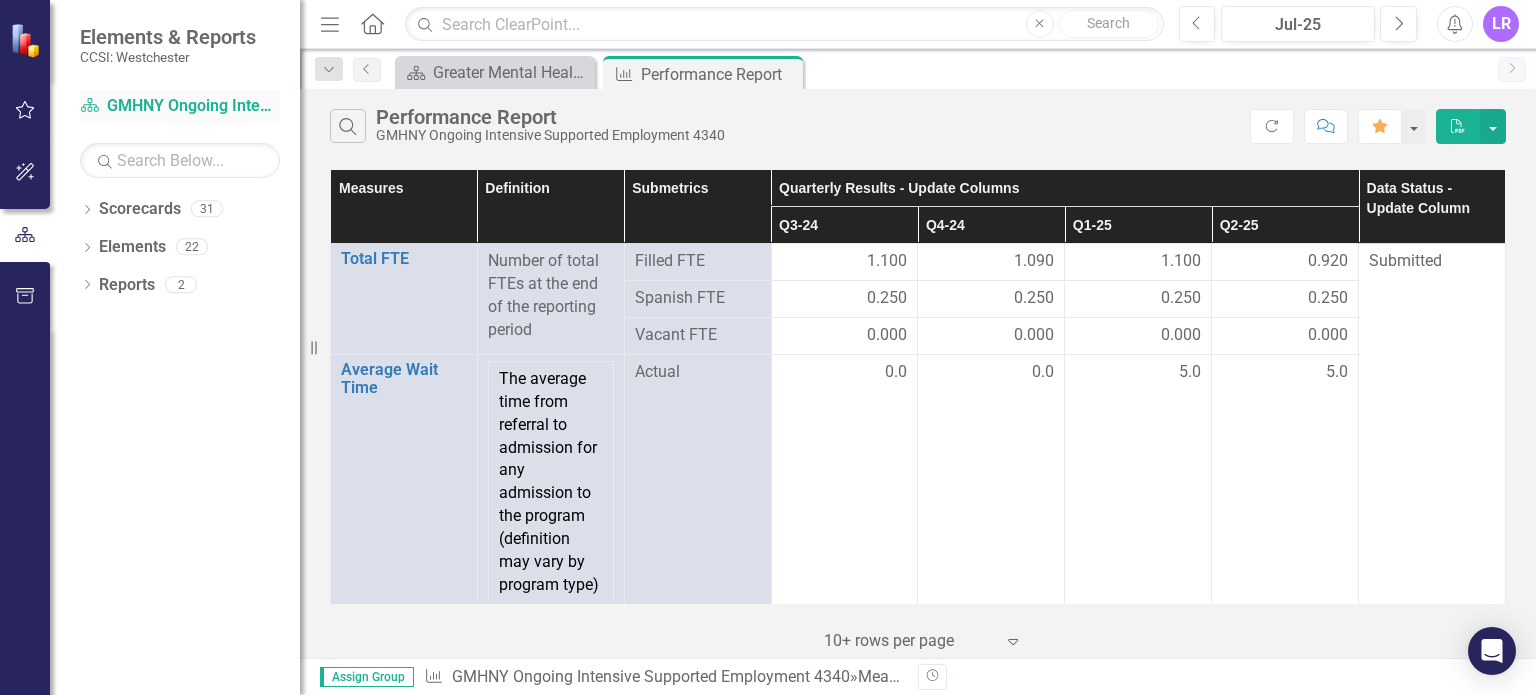 click on "Scorecard GMHNY Ongoing Intensive Supported Employment 4340" at bounding box center (180, 106) 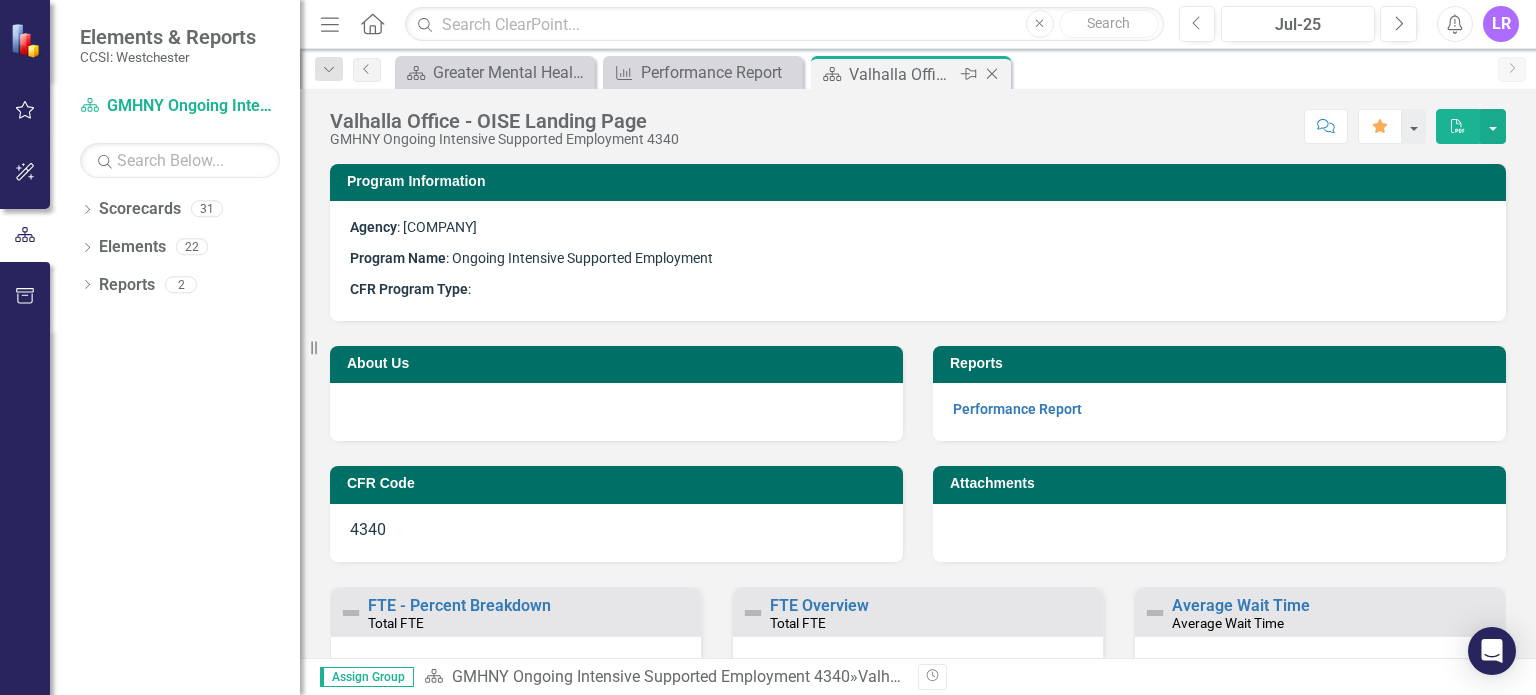 click on "Valhalla Office - OISE Landing Page" at bounding box center (902, 74) 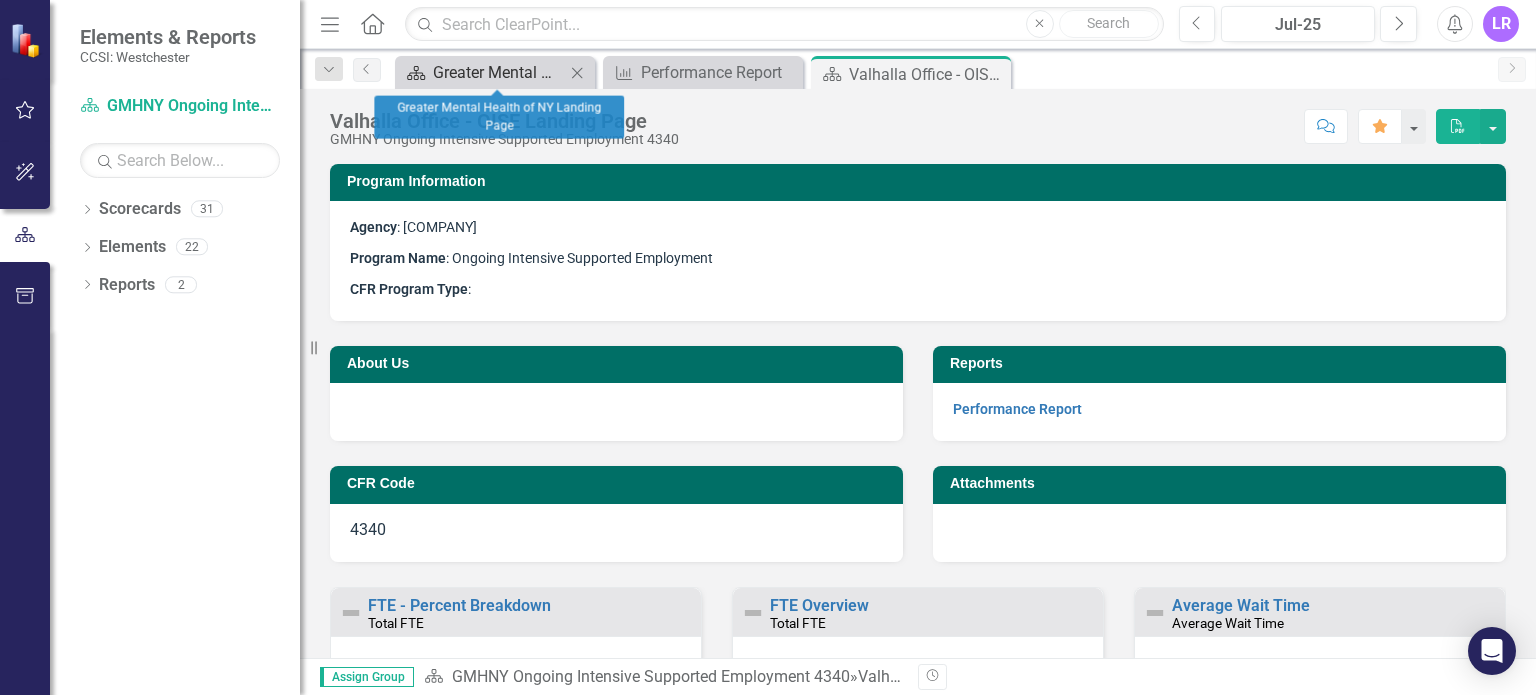 click on "Greater Mental Health of NY Landing Page" at bounding box center [499, 72] 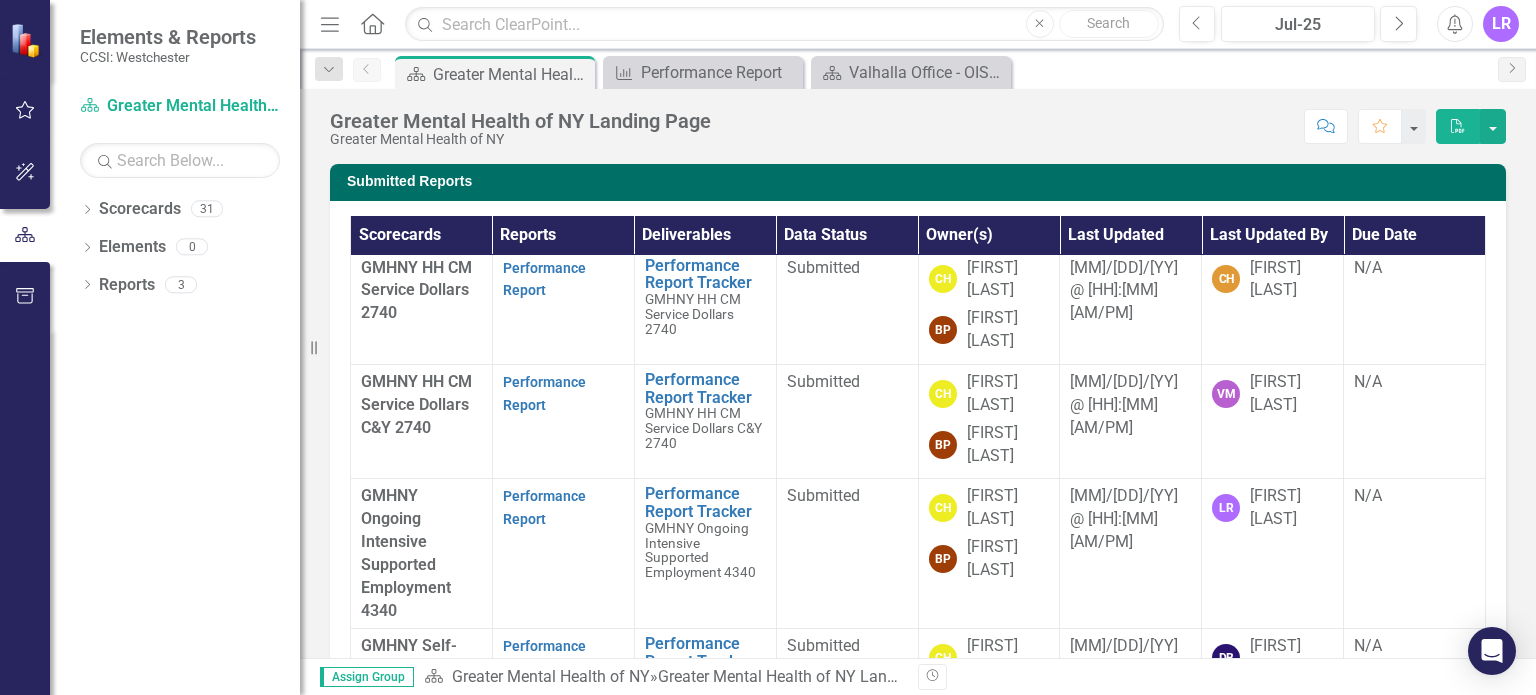 scroll, scrollTop: 124, scrollLeft: 0, axis: vertical 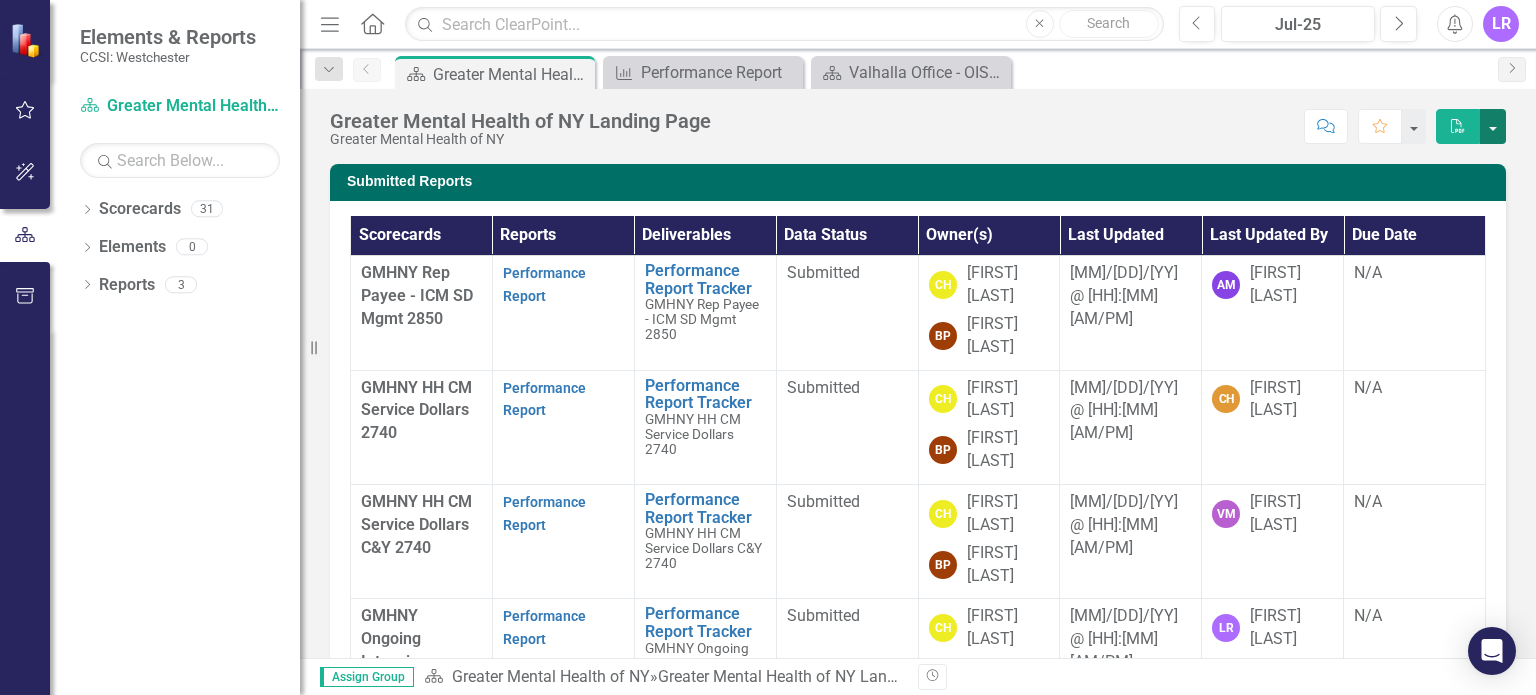 click at bounding box center [1493, 126] 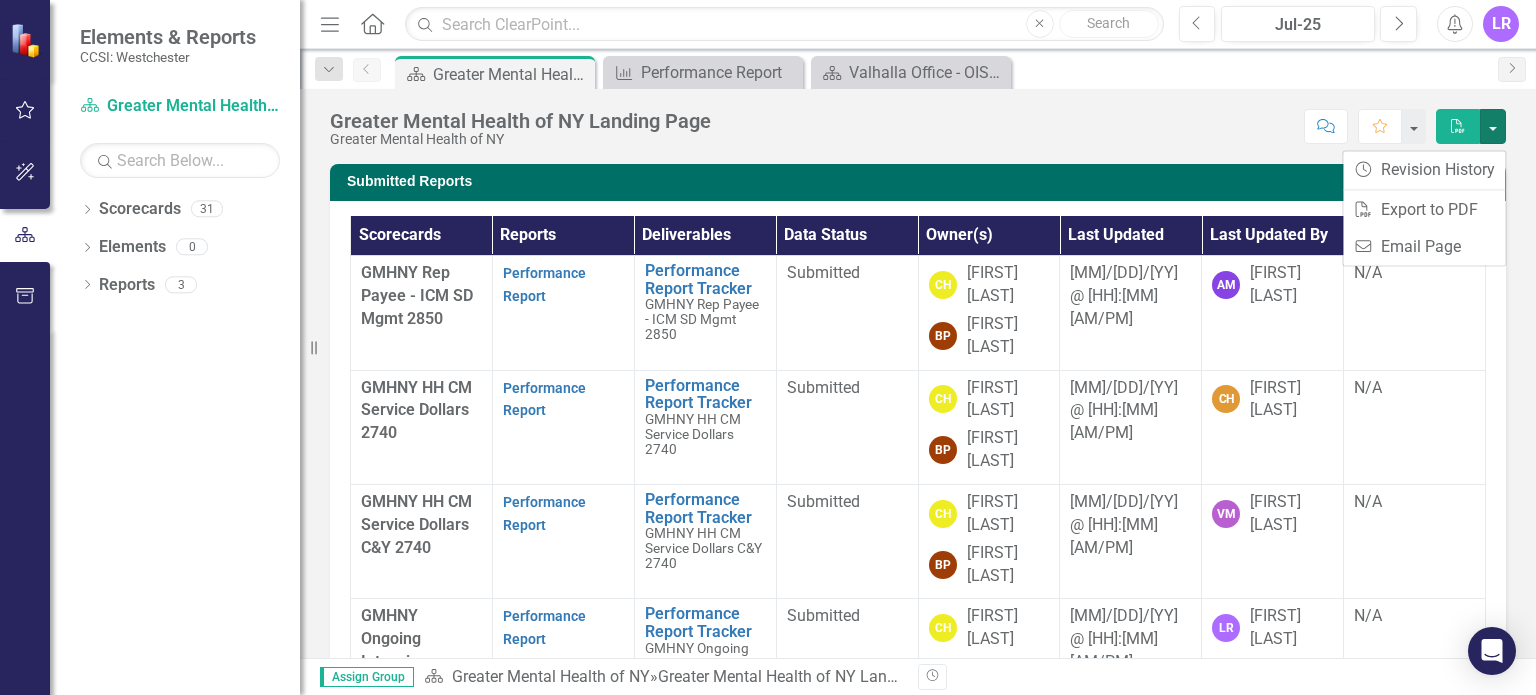 click on "Score: N/A Jul-25 Completed  Comment Favorite PDF" at bounding box center [1113, 126] 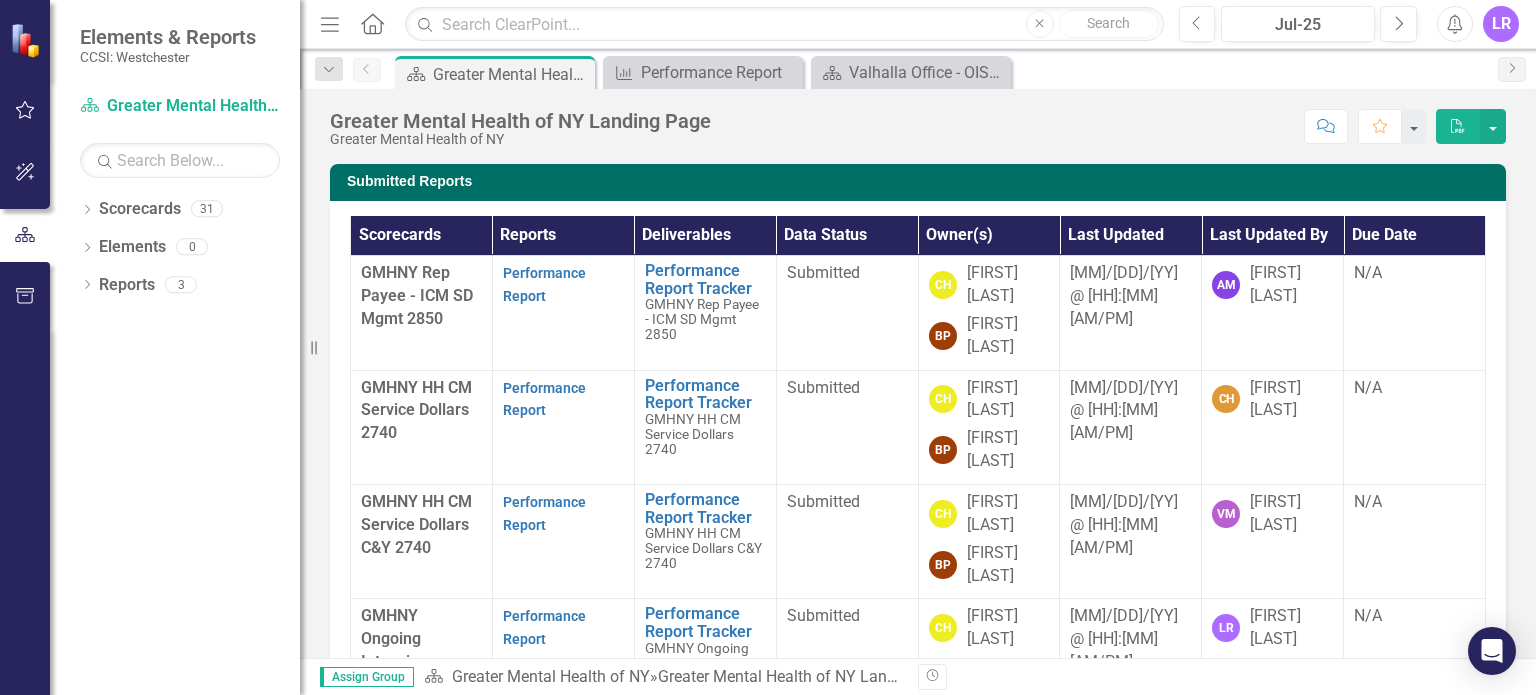 click on "LR" at bounding box center [1501, 24] 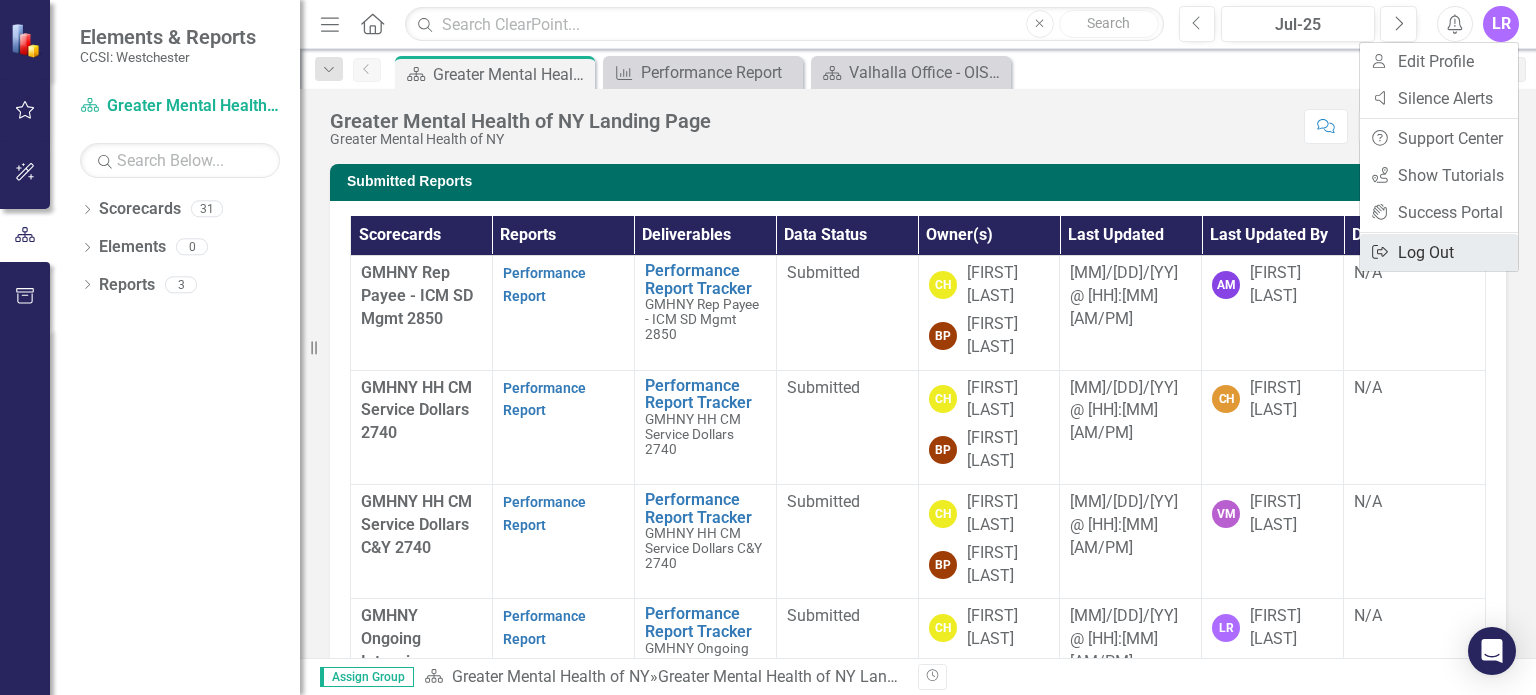 click on "Logout Log Out" at bounding box center [1439, 252] 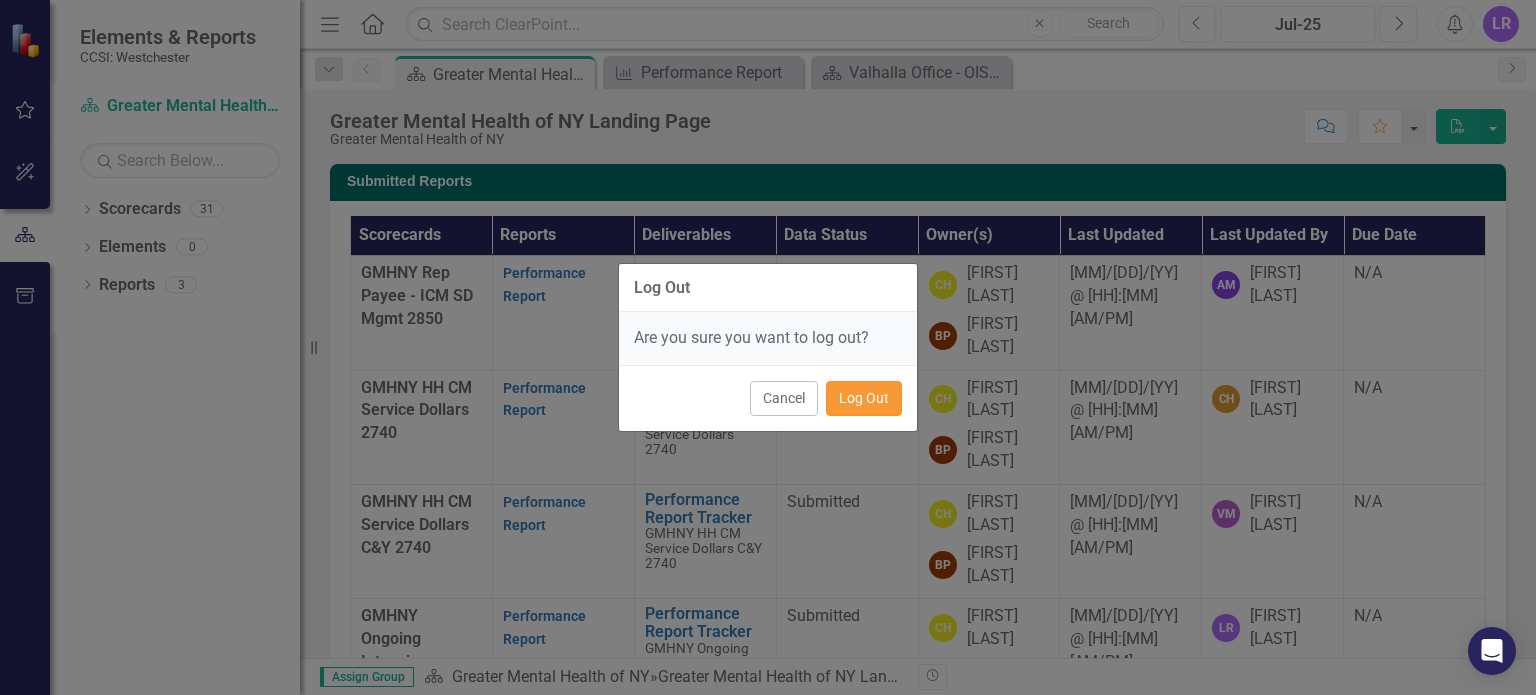 click on "Log Out" at bounding box center (864, 398) 